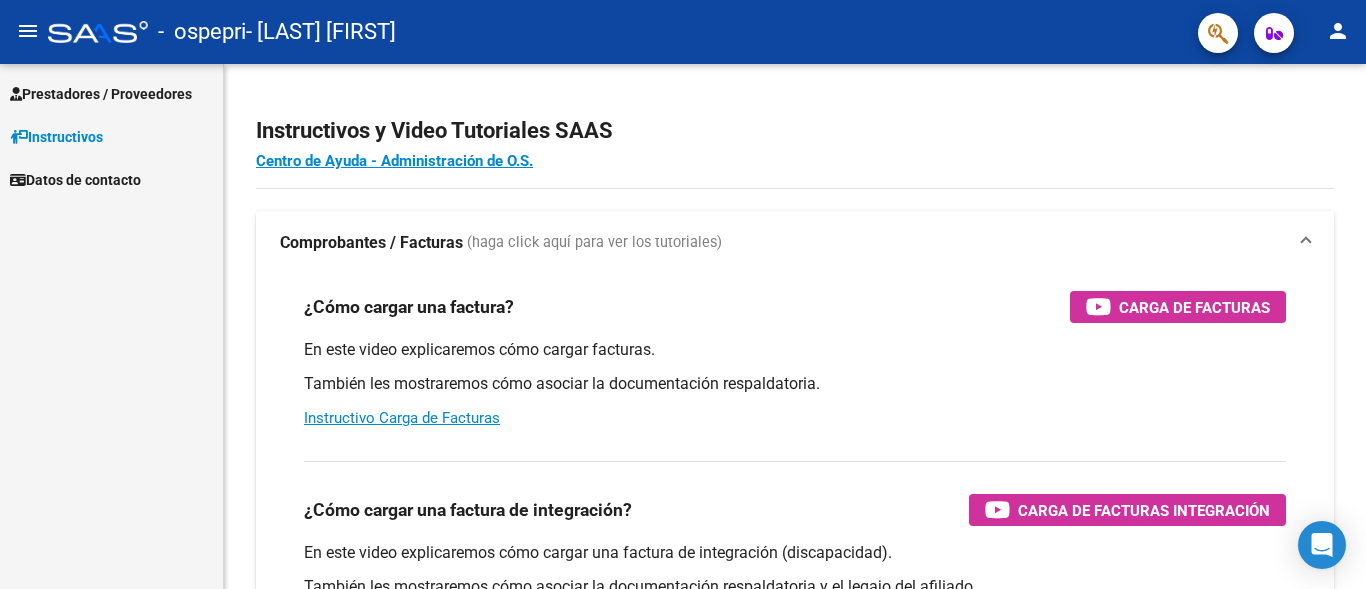 scroll, scrollTop: 0, scrollLeft: 0, axis: both 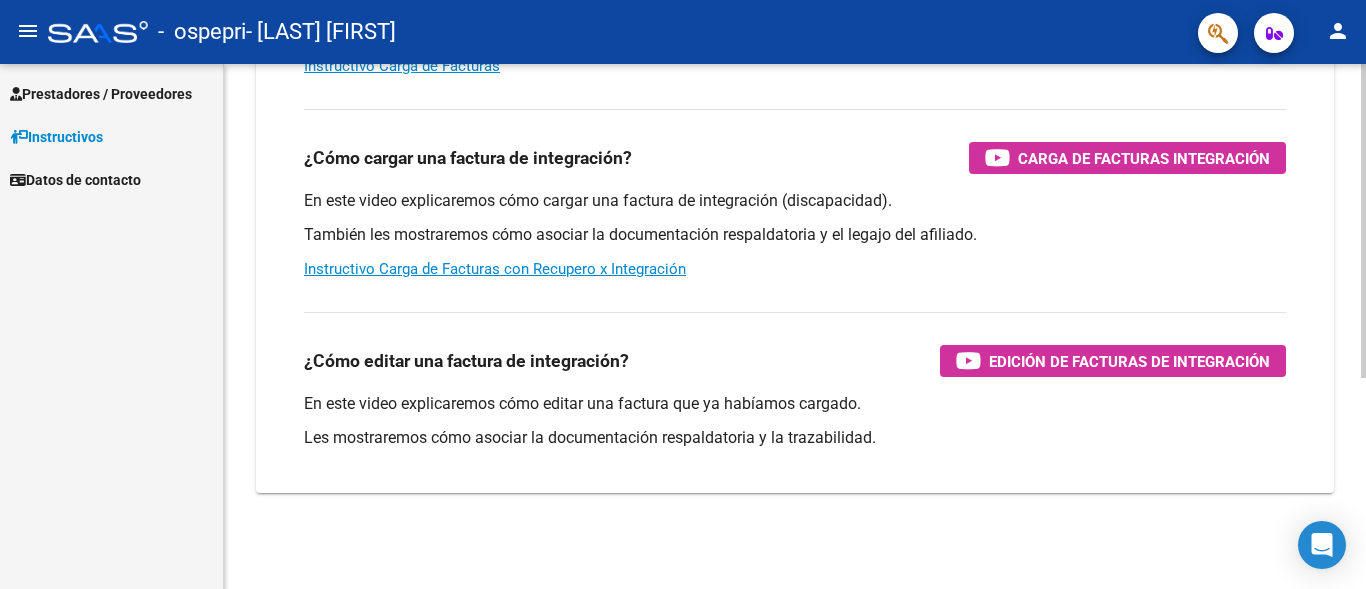 click 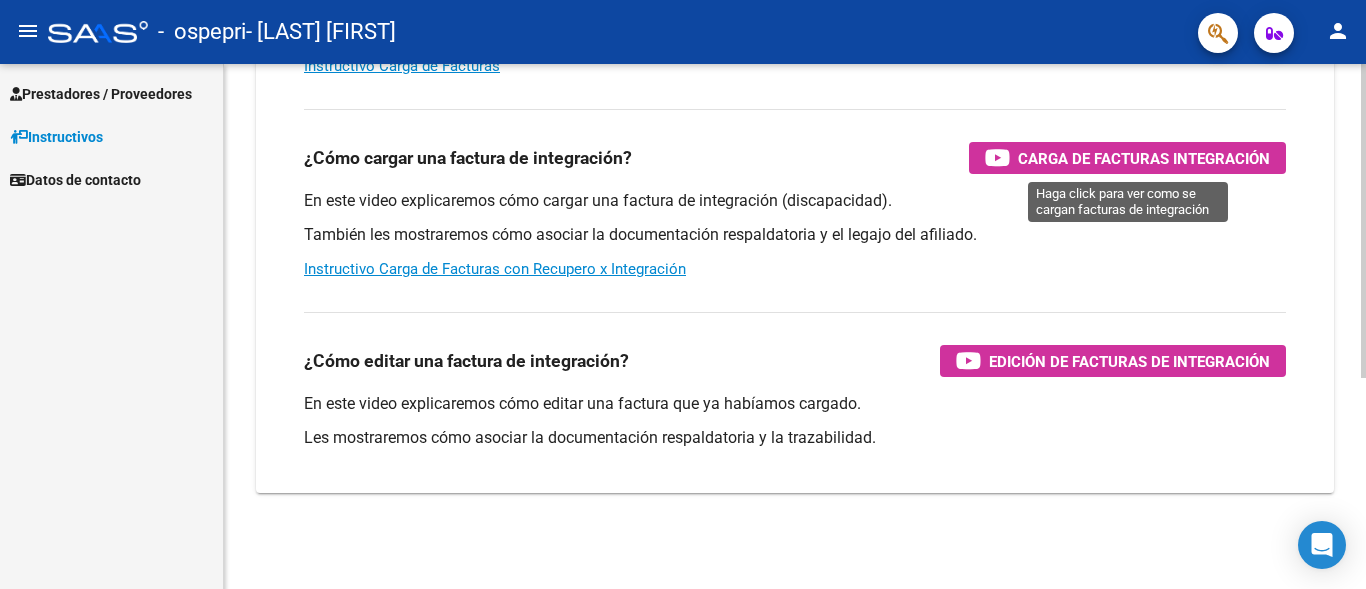 click on "Carga de Facturas Integración" at bounding box center [1144, 158] 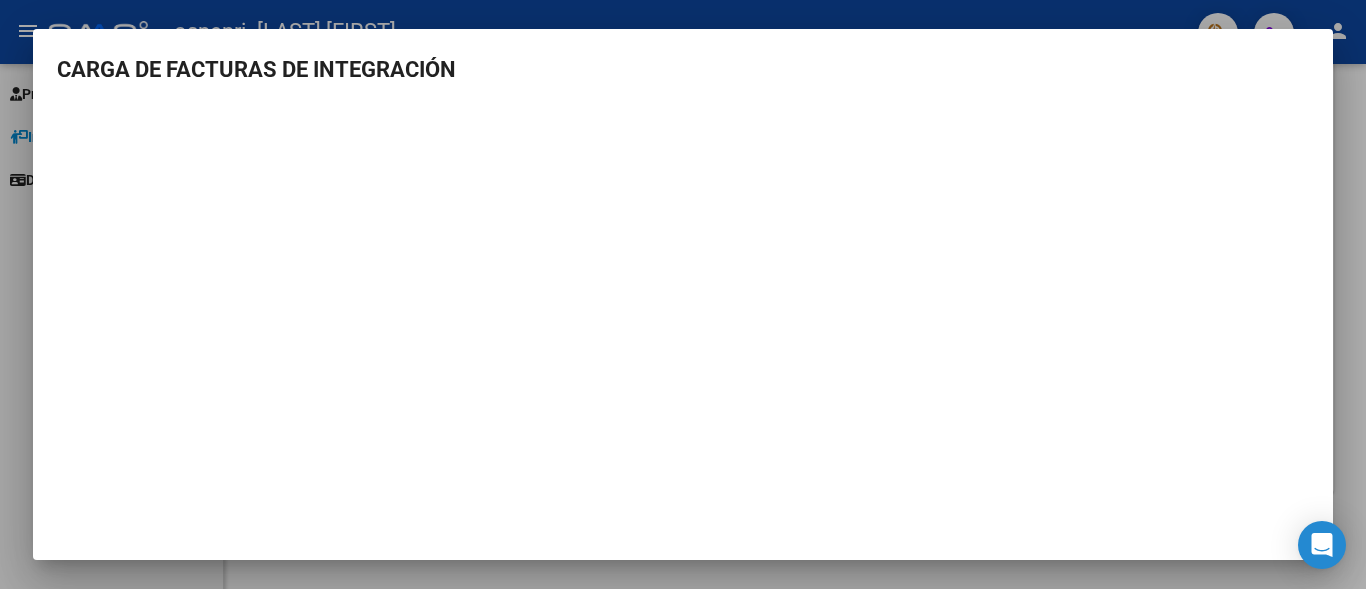 click at bounding box center [683, 333] 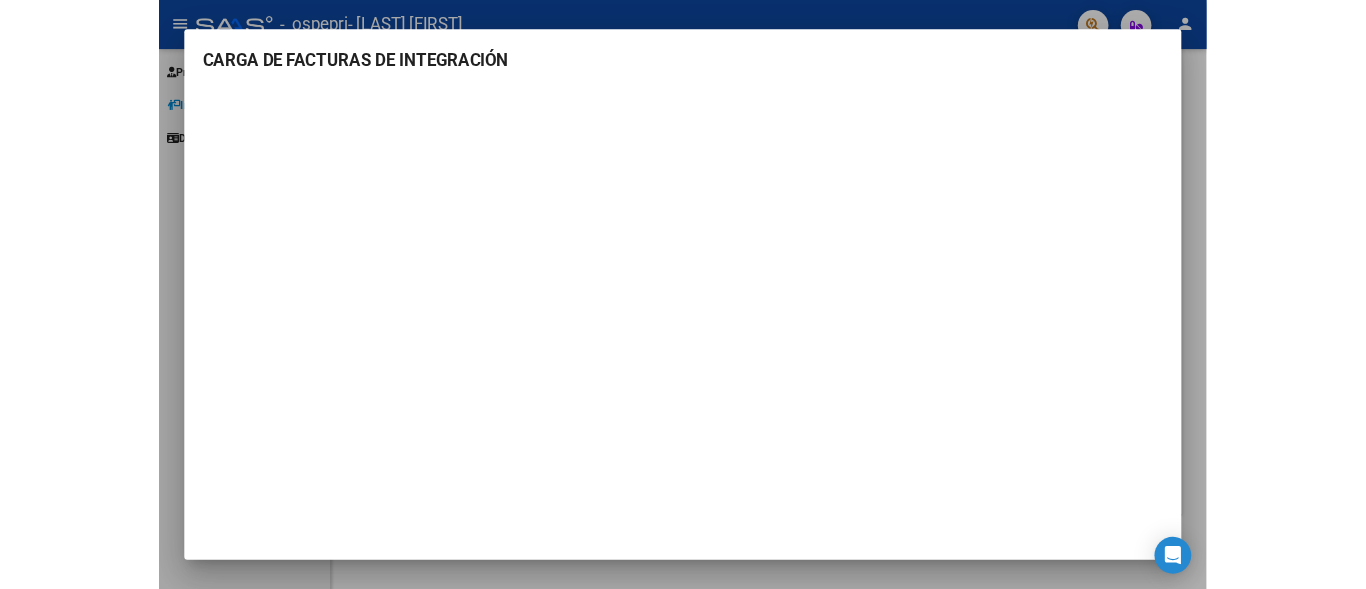 scroll, scrollTop: 352, scrollLeft: 0, axis: vertical 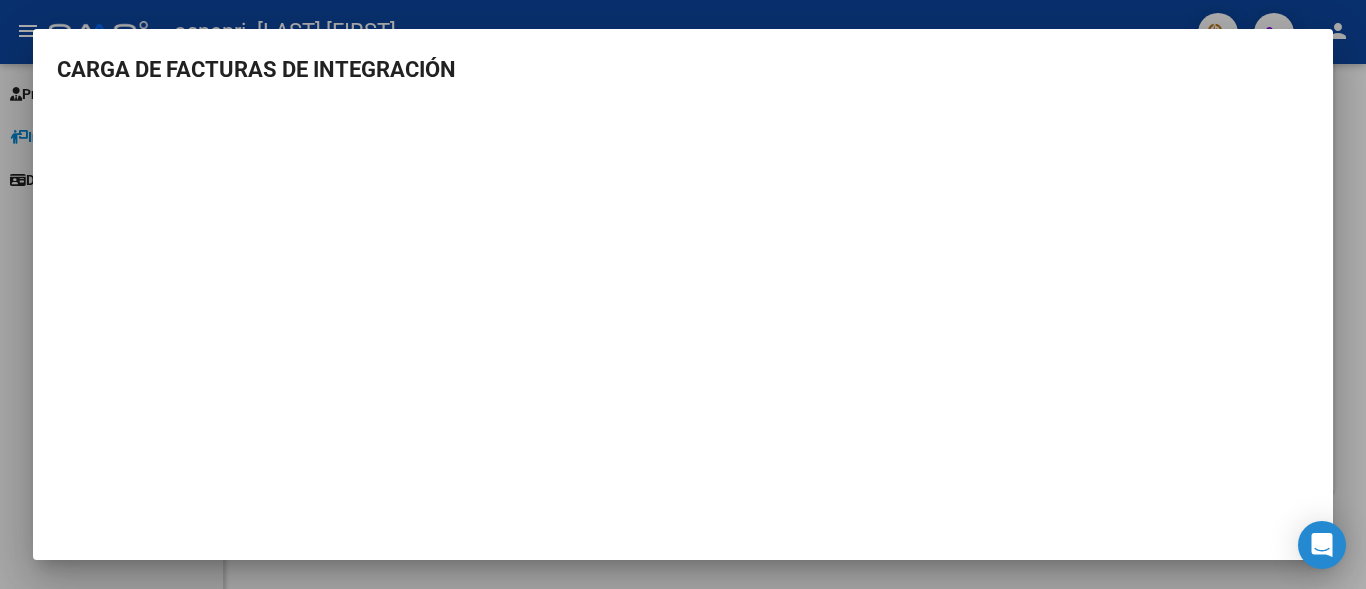 click at bounding box center (683, 294) 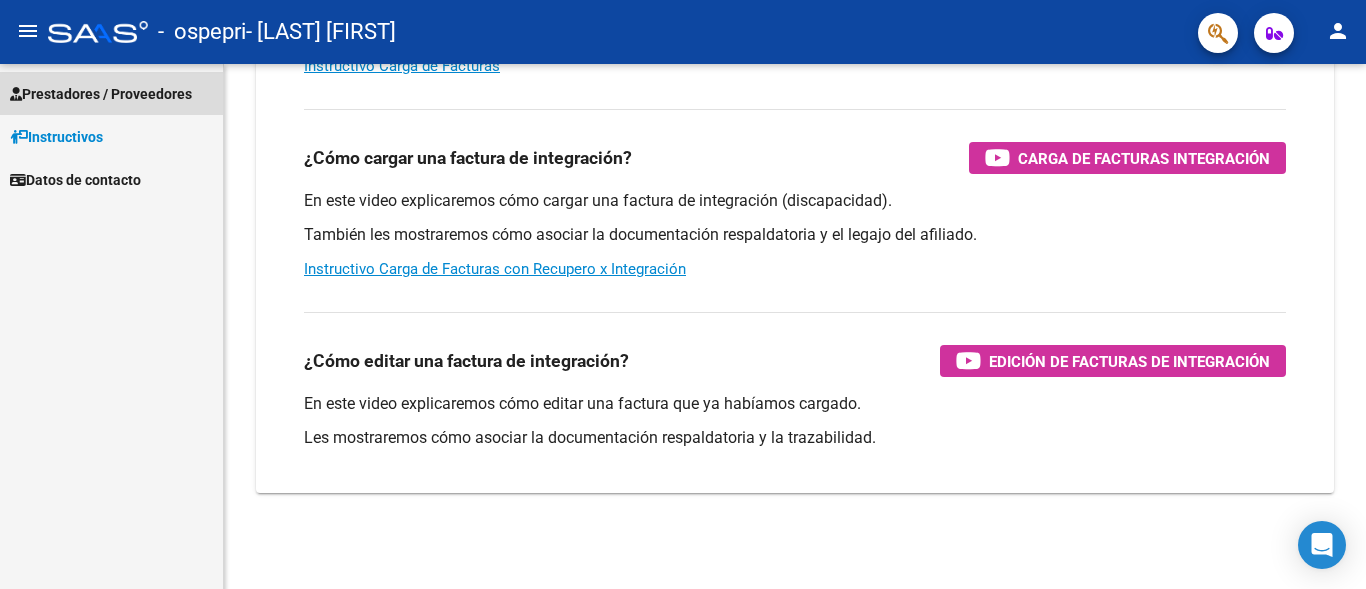 click on "Prestadores / Proveedores" at bounding box center (101, 94) 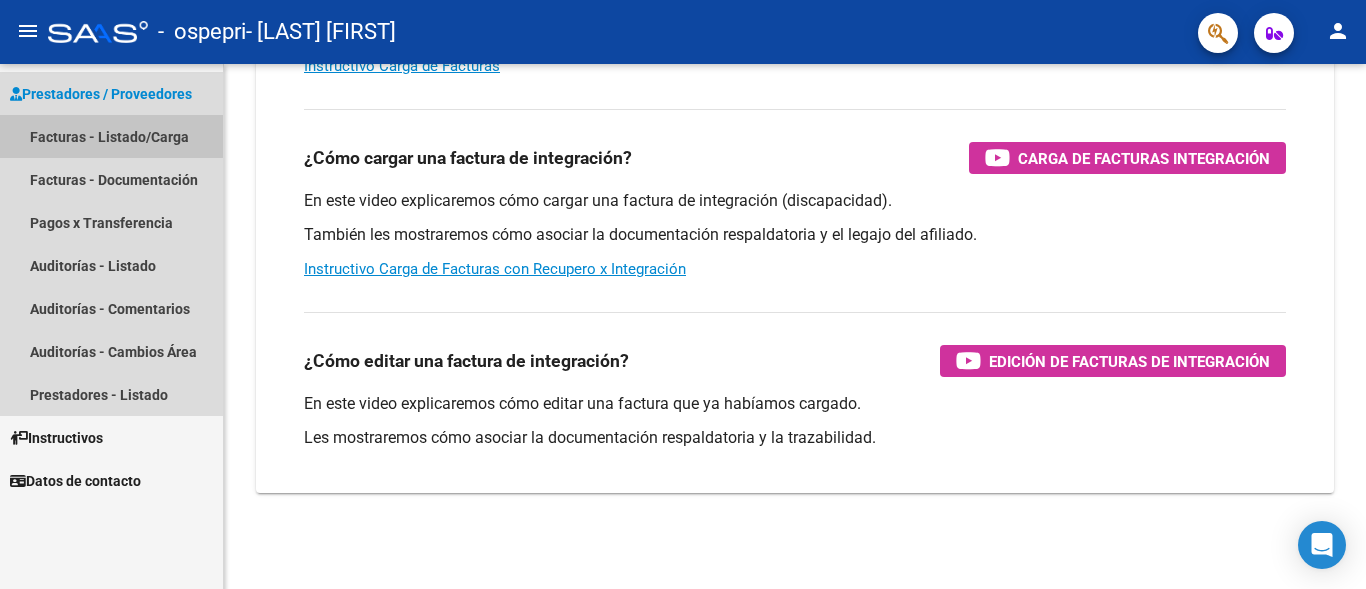 click on "Facturas - Listado/Carga" at bounding box center [111, 136] 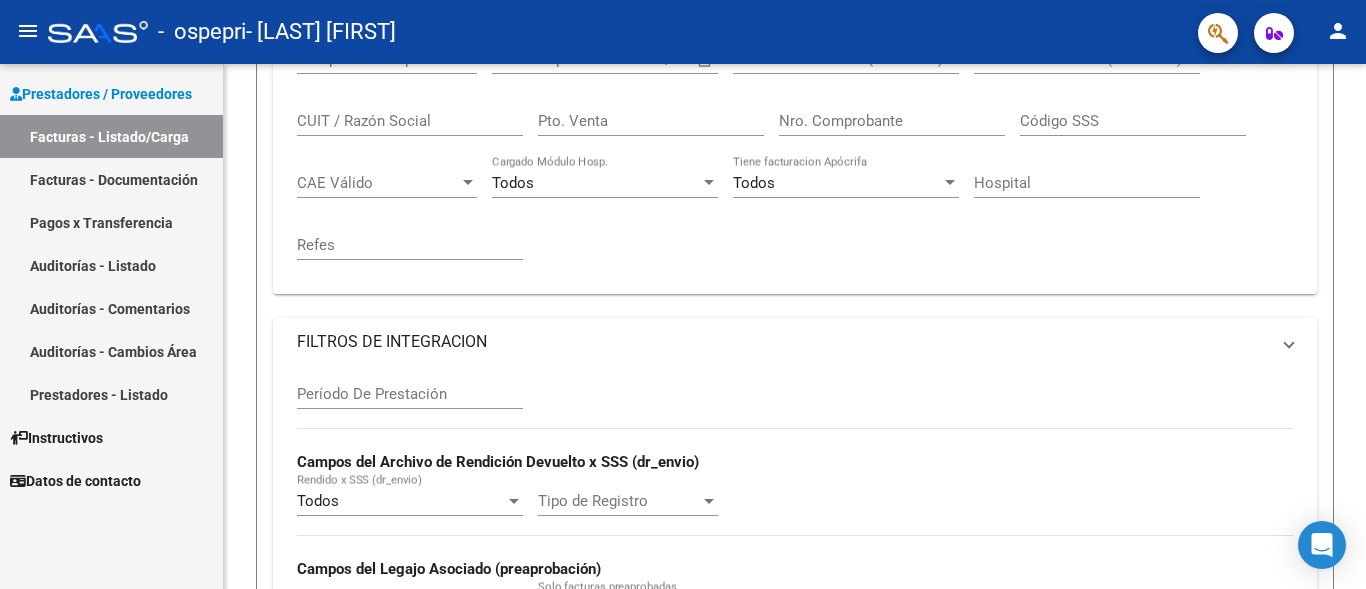 scroll, scrollTop: 0, scrollLeft: 0, axis: both 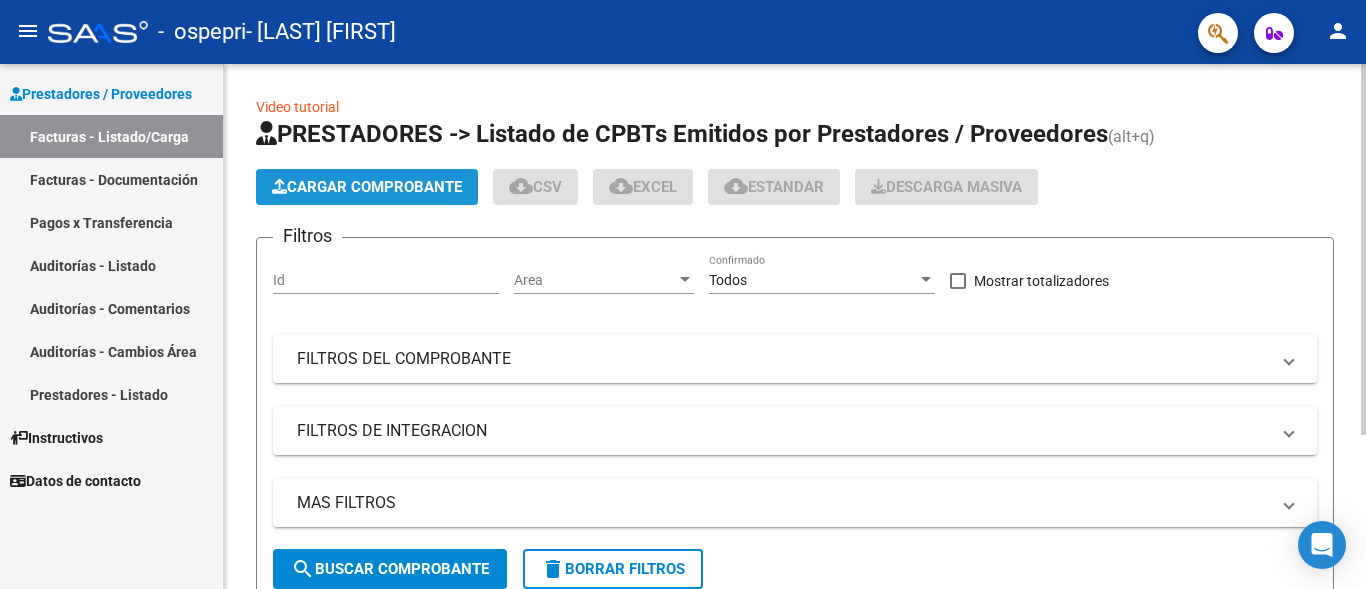 click on "Cargar Comprobante" 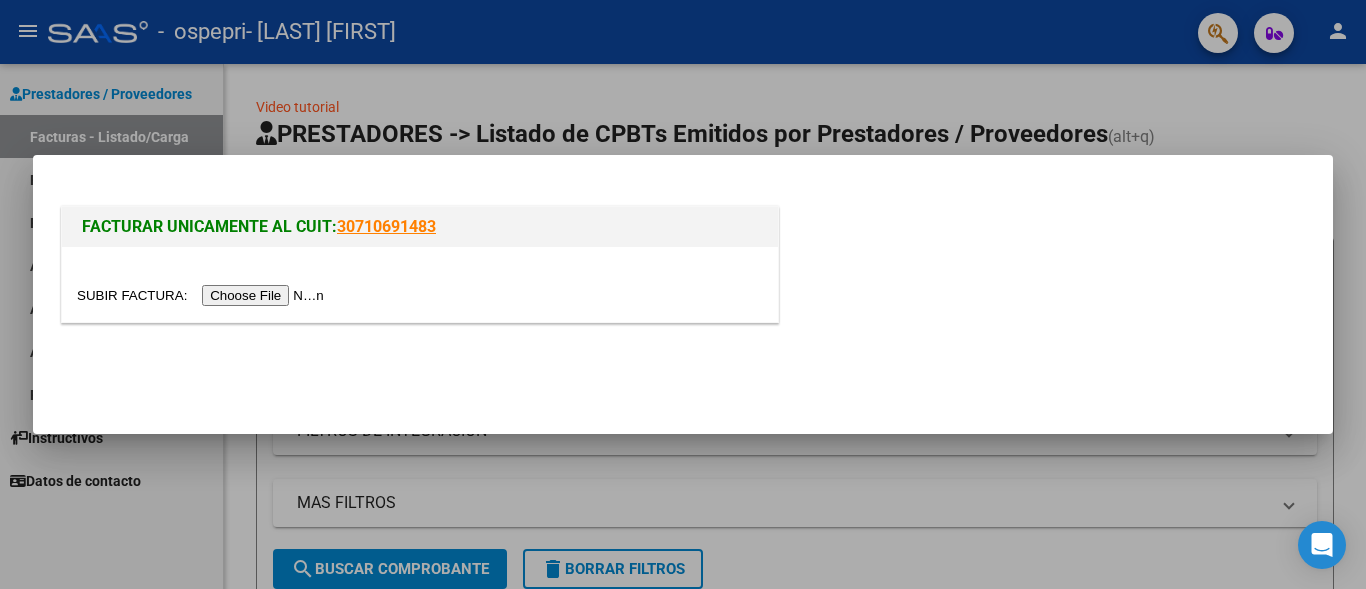 click at bounding box center [203, 295] 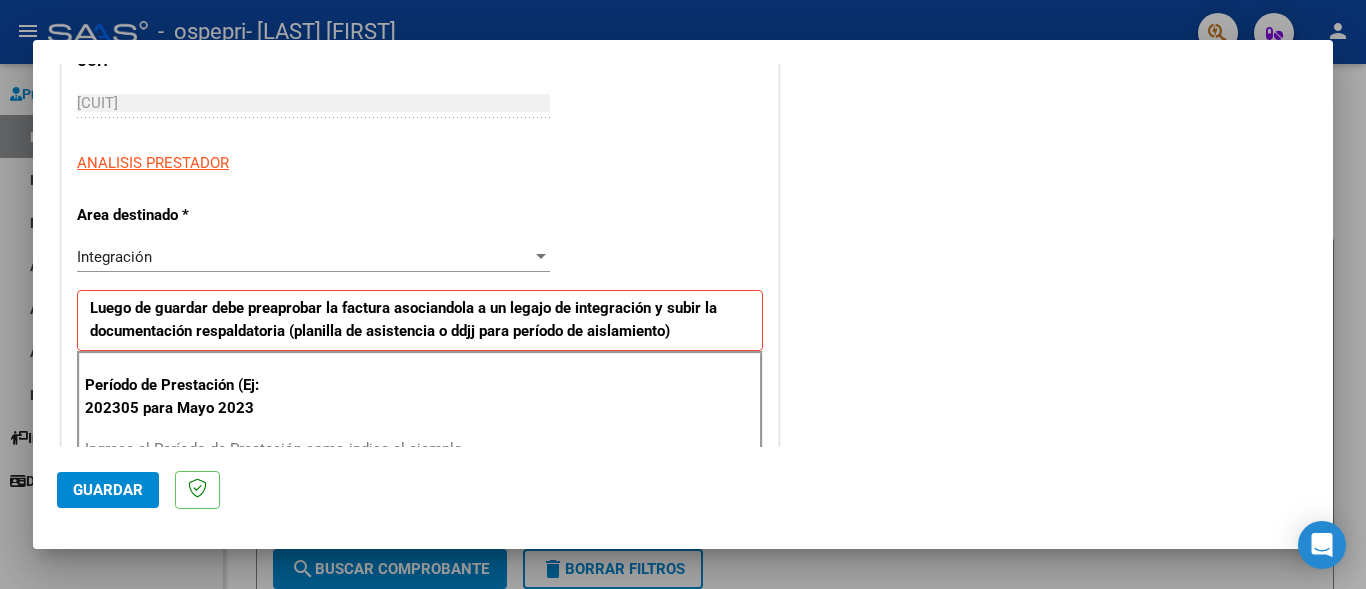 scroll, scrollTop: 307, scrollLeft: 0, axis: vertical 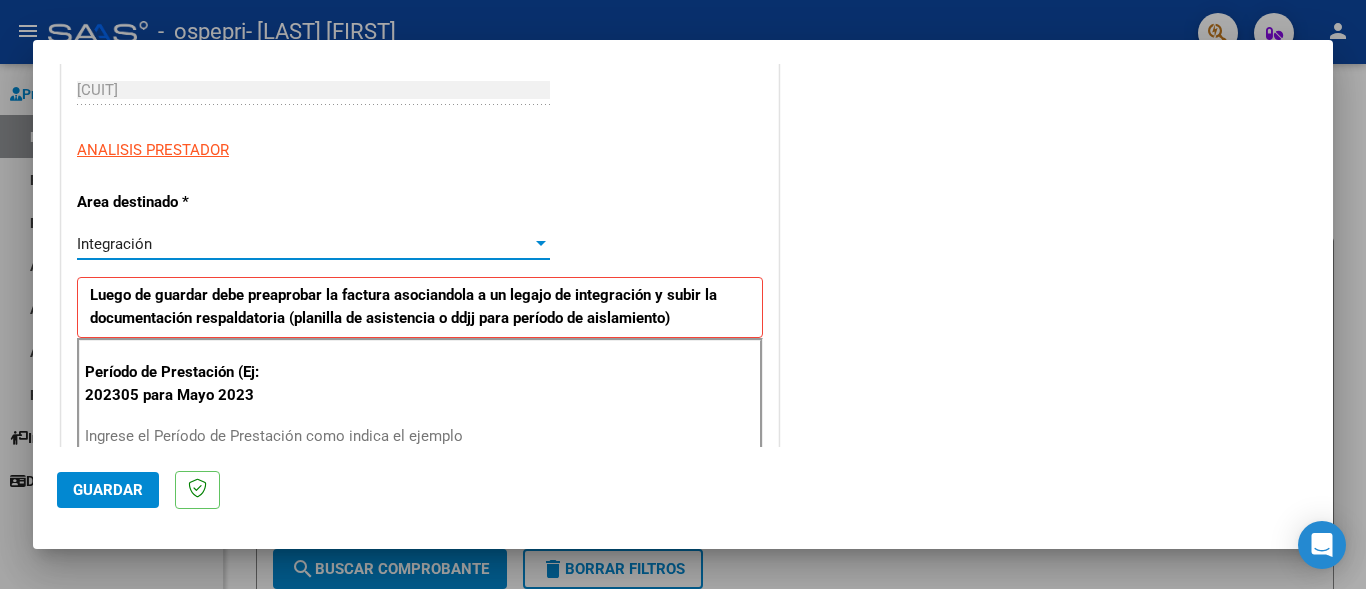 click at bounding box center [541, 243] 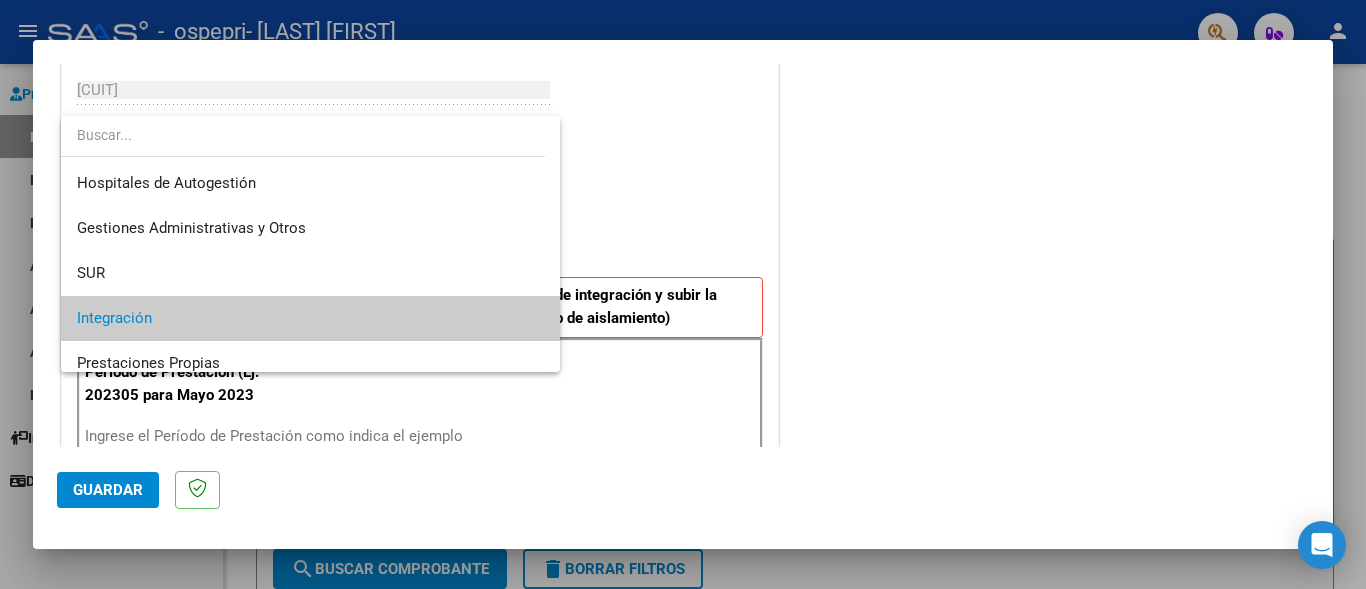 scroll, scrollTop: 75, scrollLeft: 0, axis: vertical 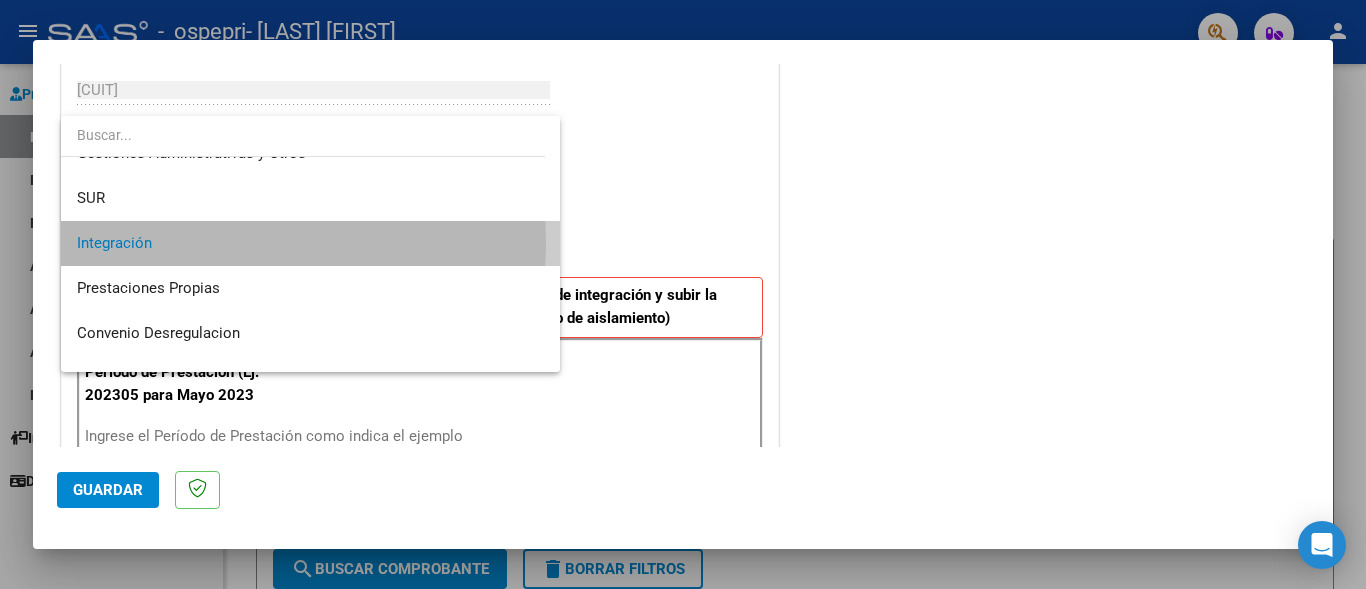 click on "Integración" at bounding box center (310, 243) 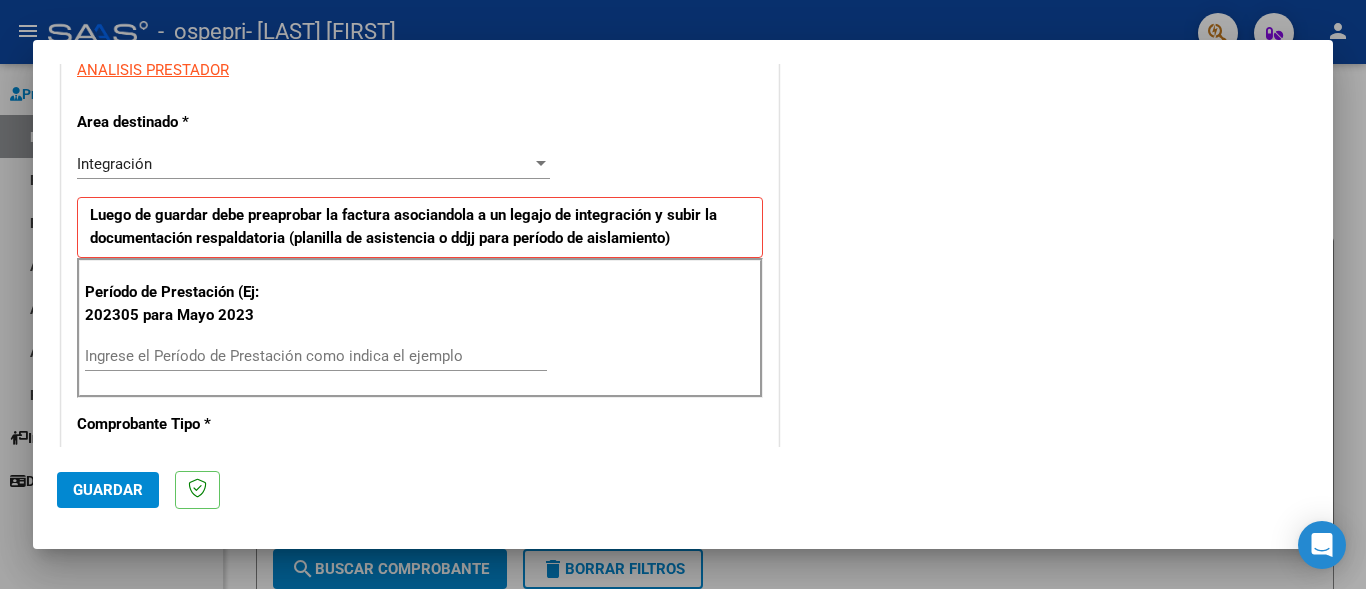 scroll, scrollTop: 427, scrollLeft: 0, axis: vertical 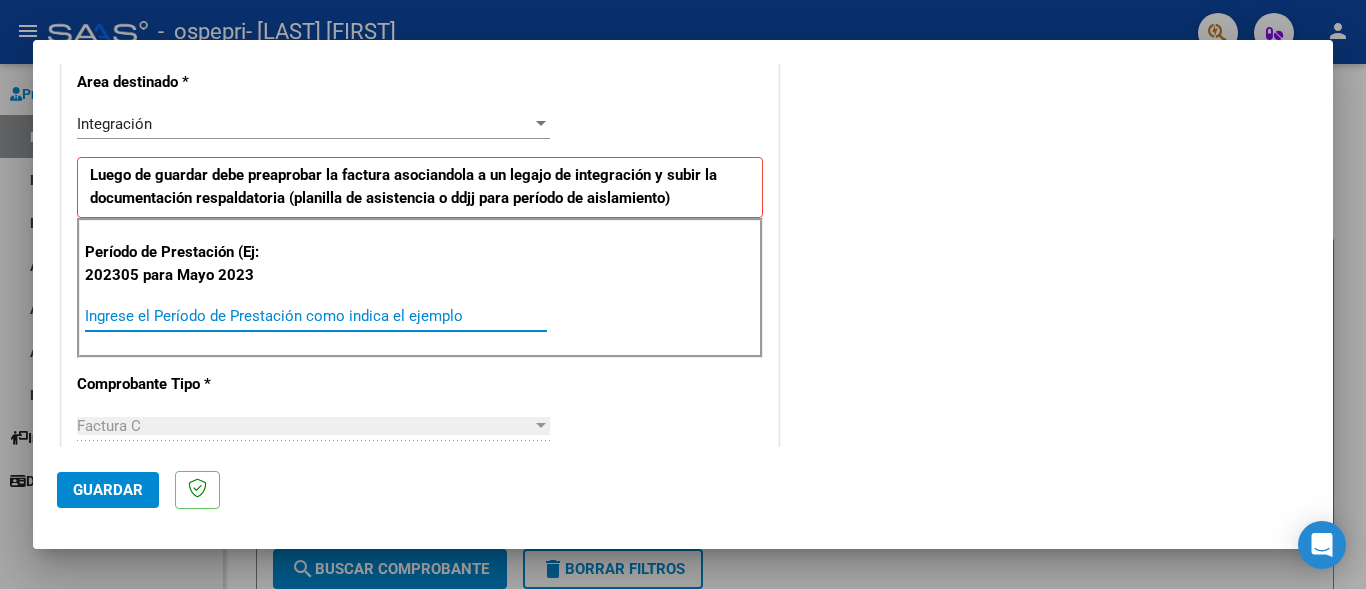 click on "Ingrese el Período de Prestación como indica el ejemplo" at bounding box center (316, 316) 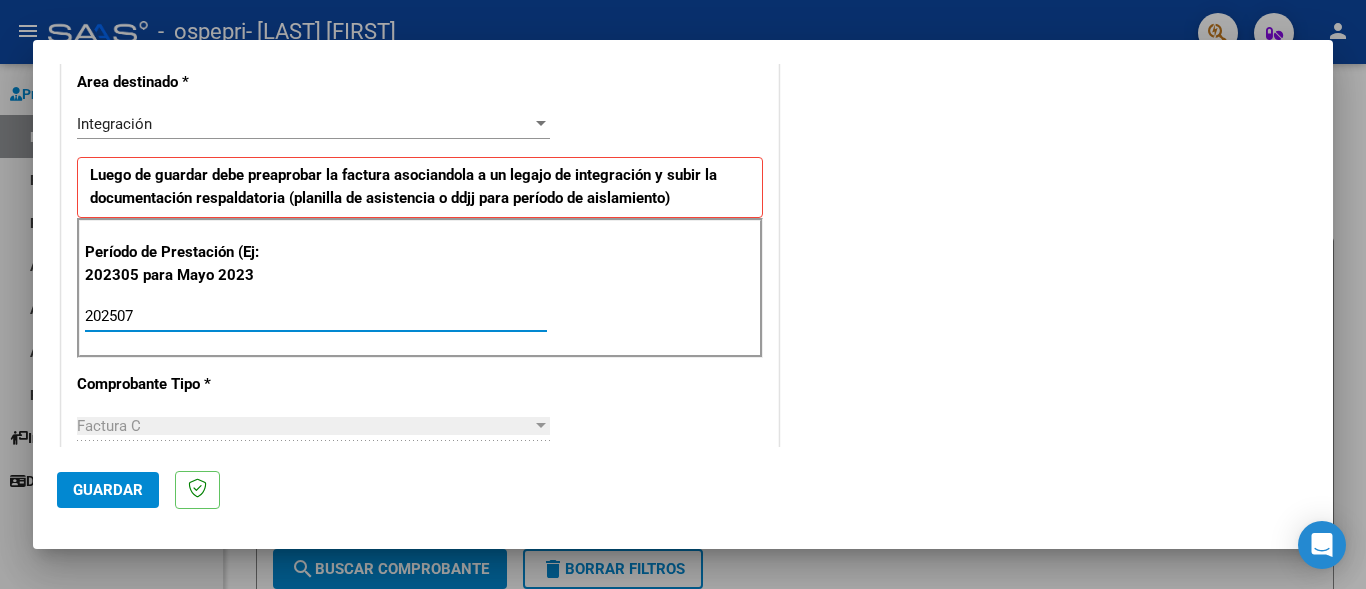 type on "202507" 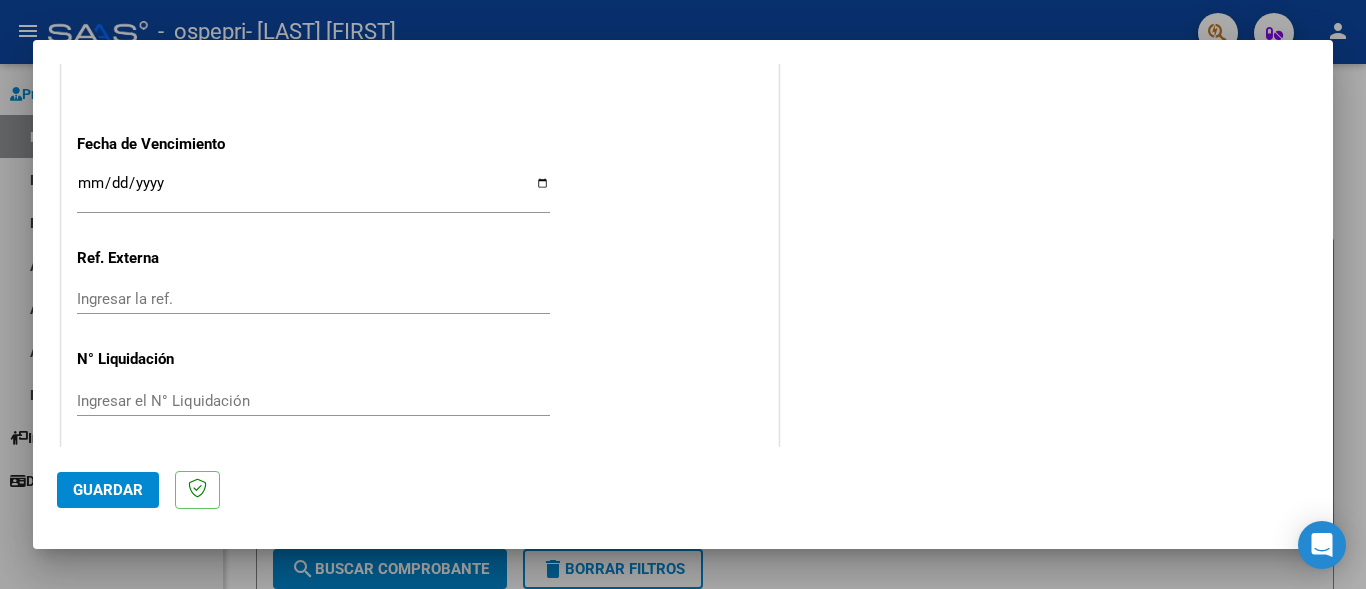 scroll, scrollTop: 1339, scrollLeft: 0, axis: vertical 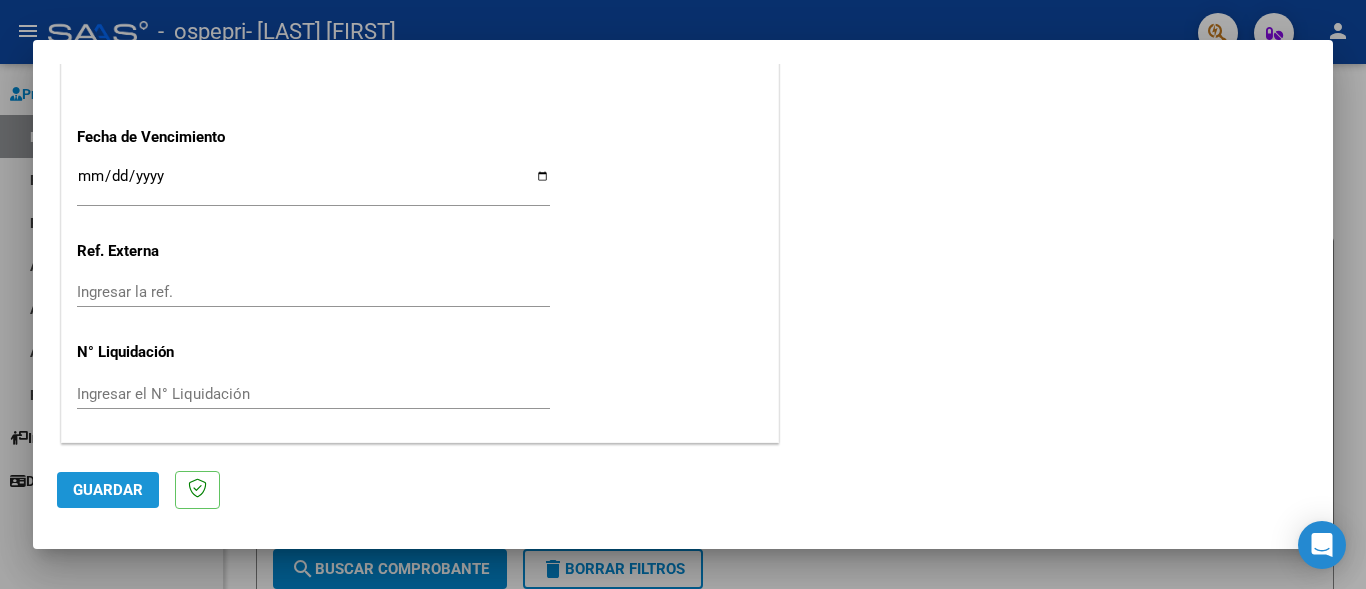click on "Guardar" 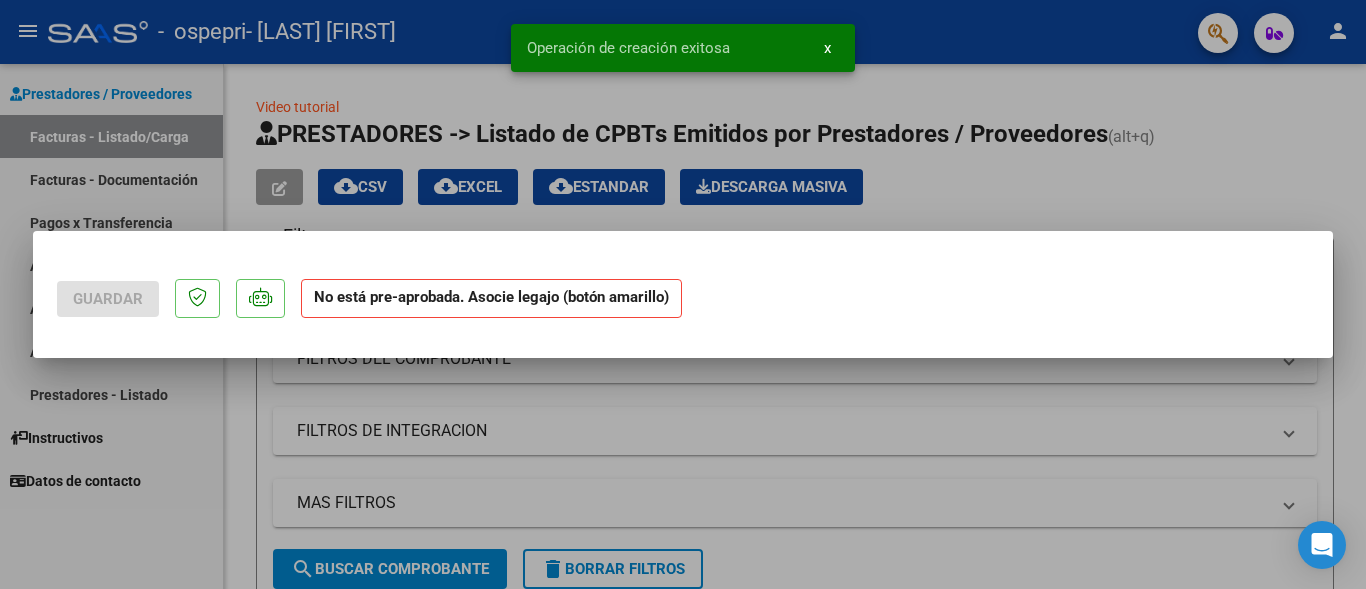 scroll, scrollTop: 0, scrollLeft: 0, axis: both 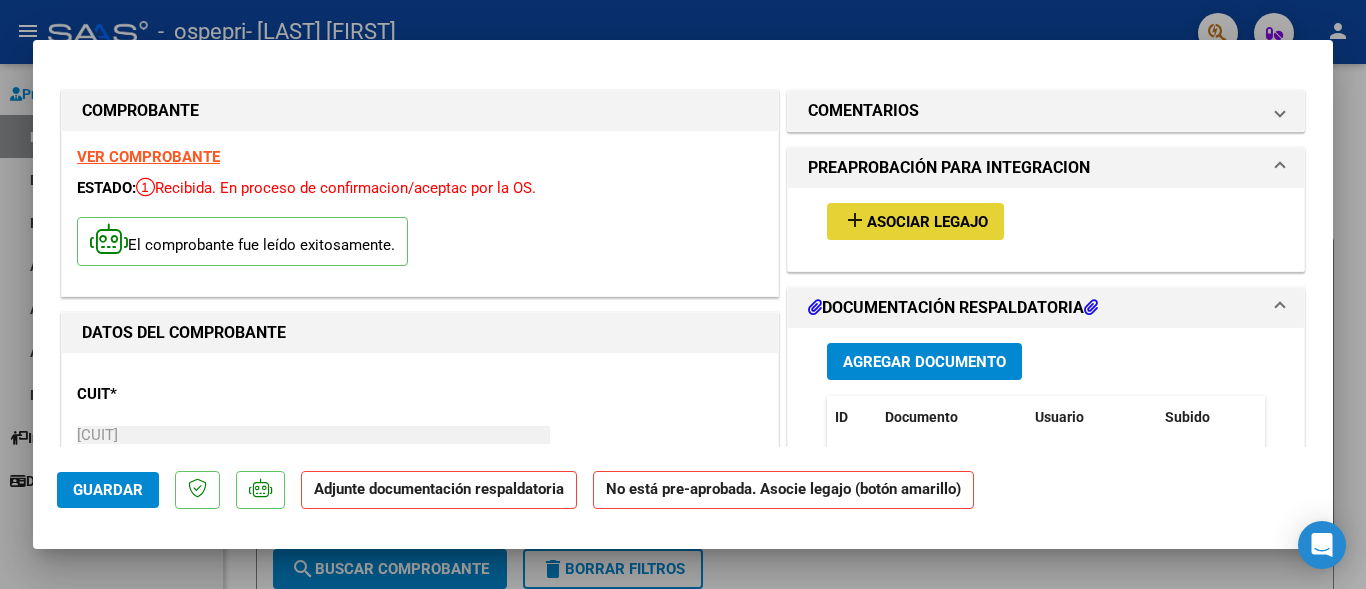click on "Asociar Legajo" at bounding box center (927, 222) 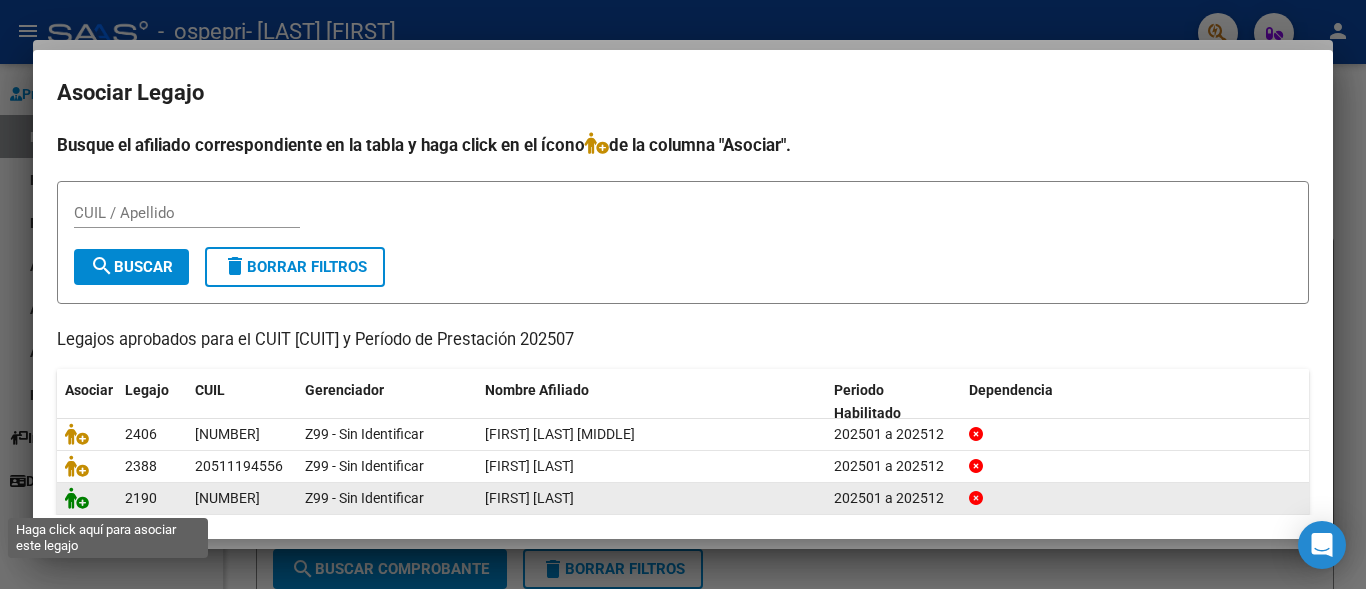 click 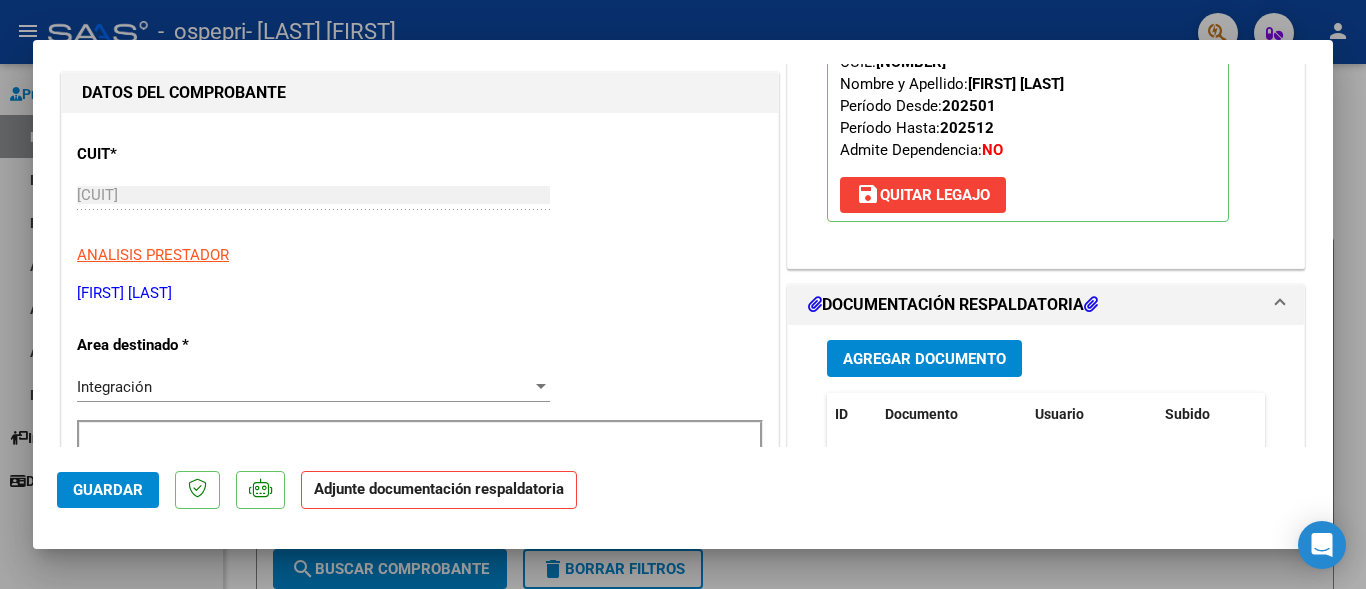 scroll, scrollTop: 280, scrollLeft: 0, axis: vertical 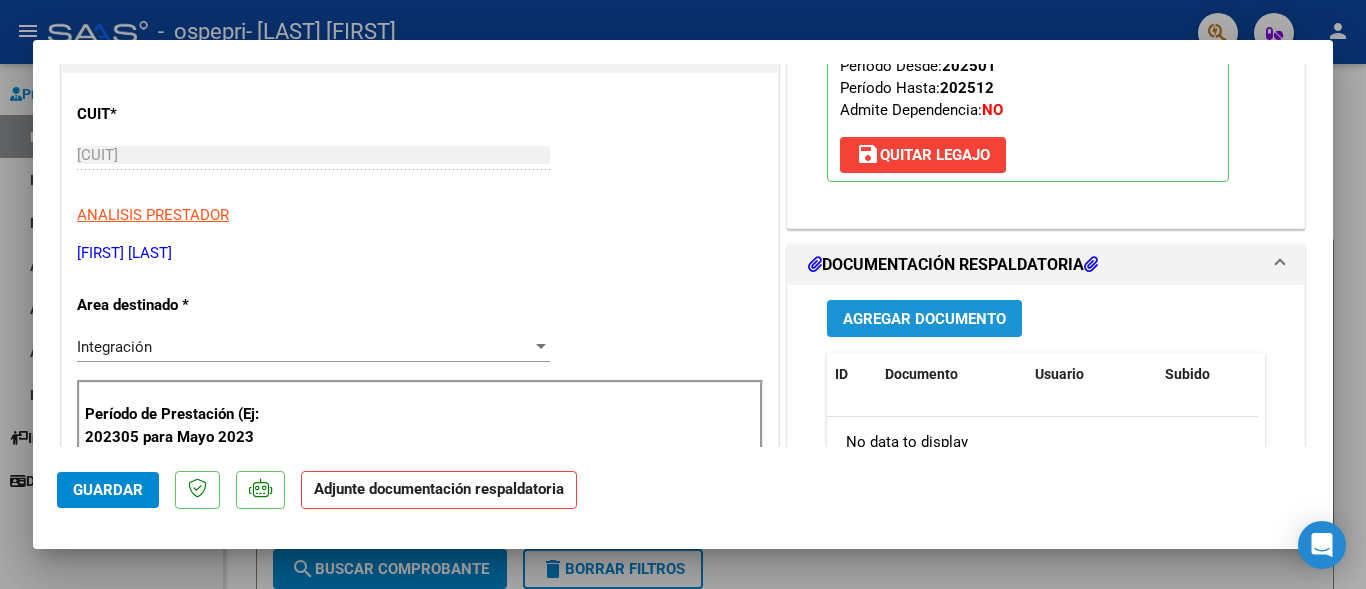 click on "Agregar Documento" at bounding box center [924, 319] 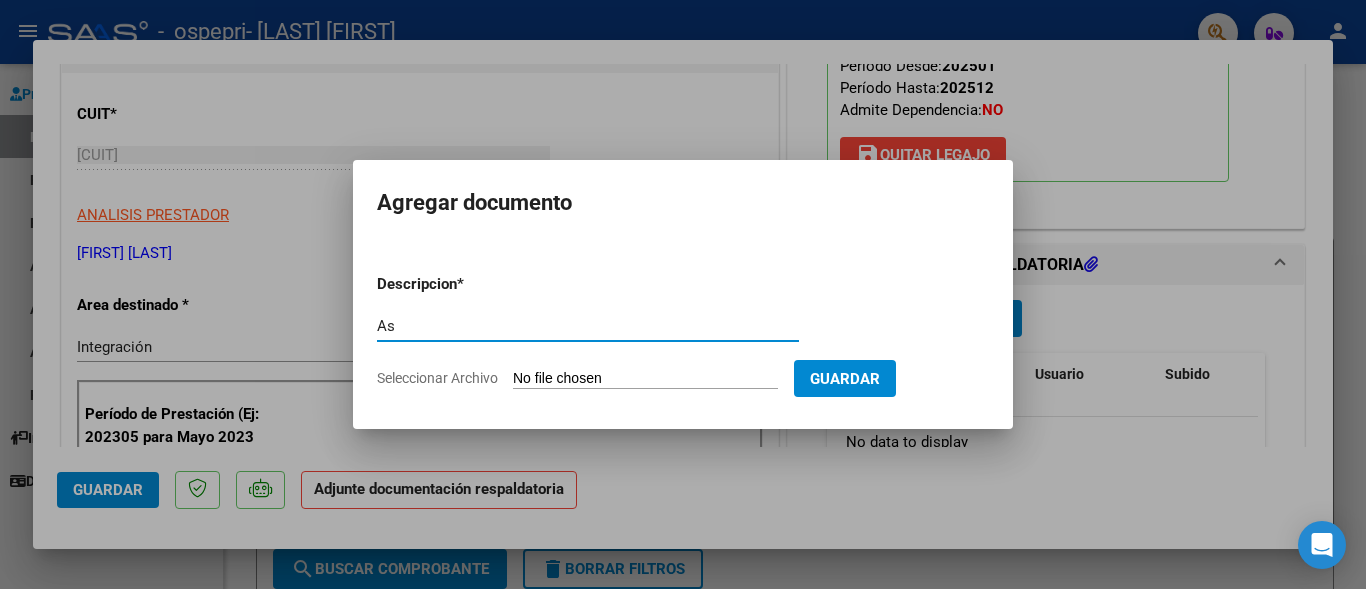 type on "A" 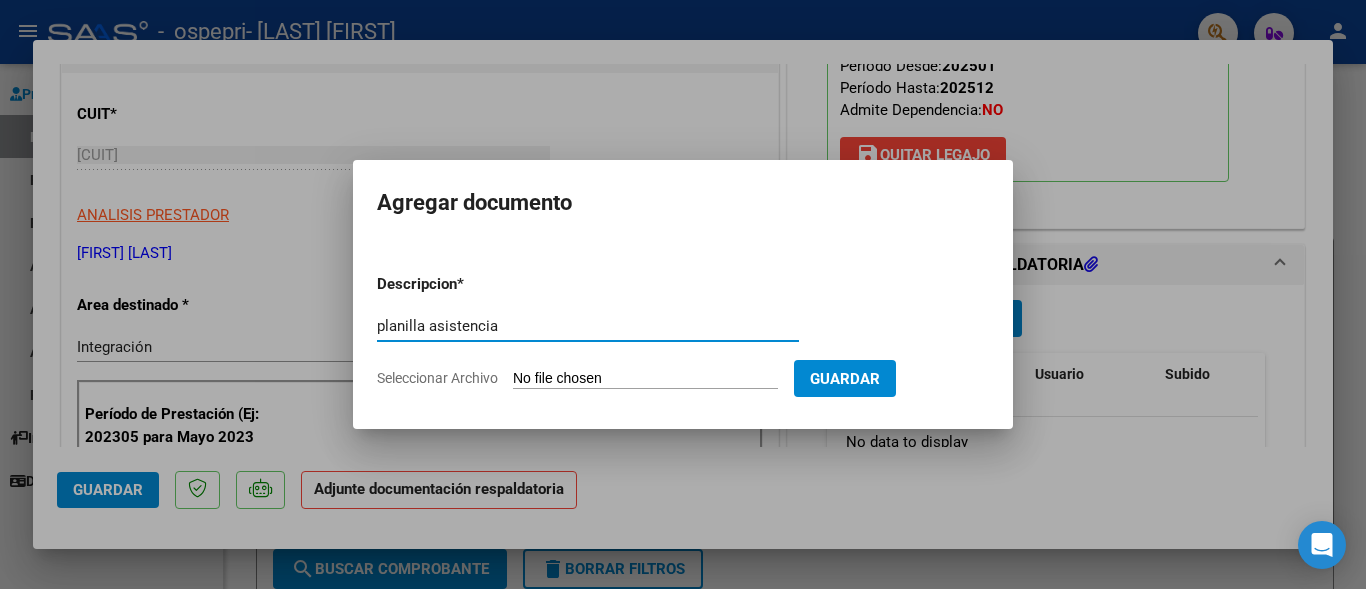 type on "planilla asistencia" 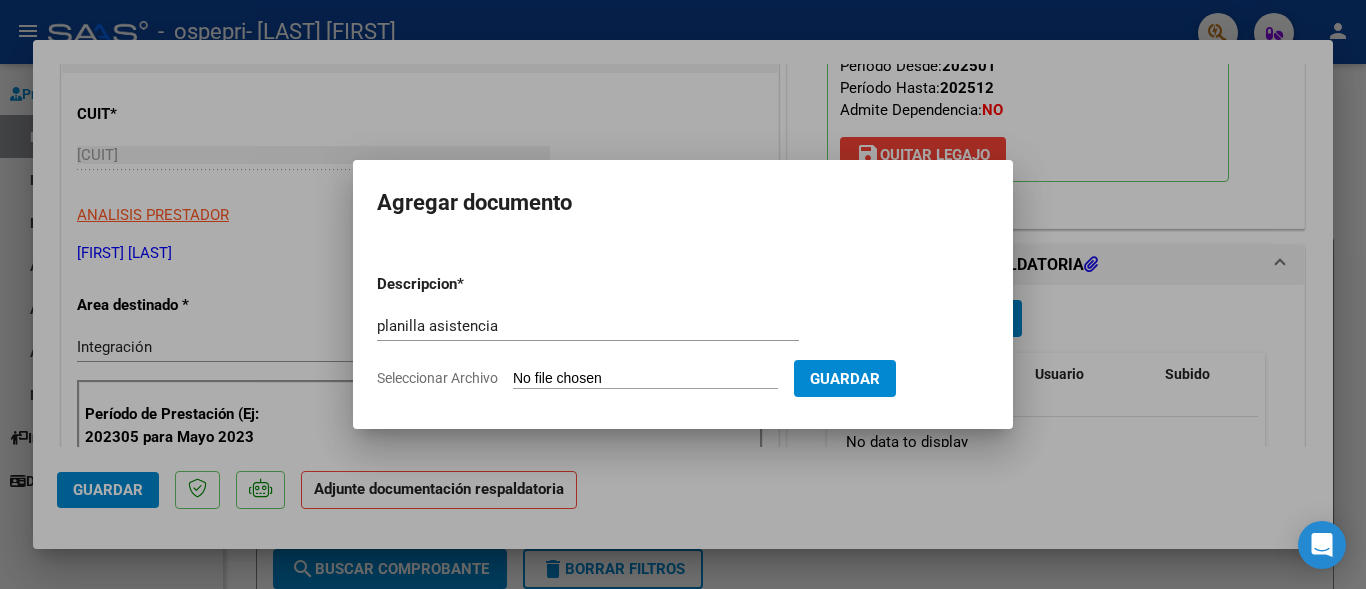 click on "Seleccionar Archivo" 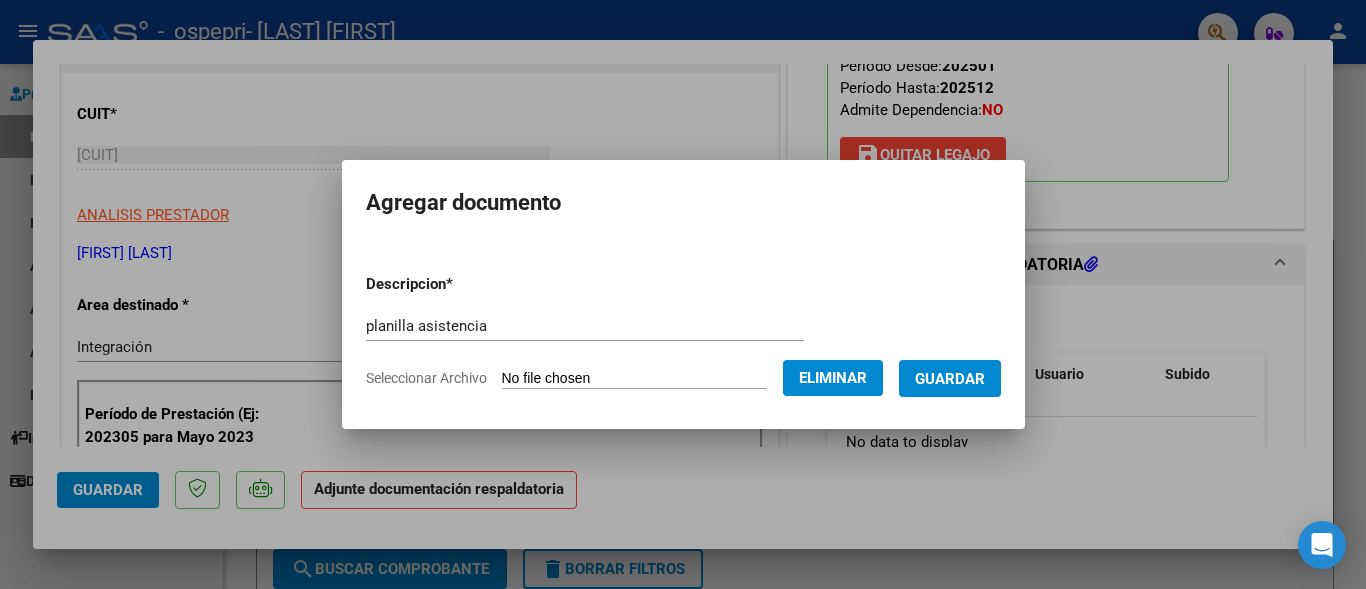 click on "Guardar" at bounding box center (950, 379) 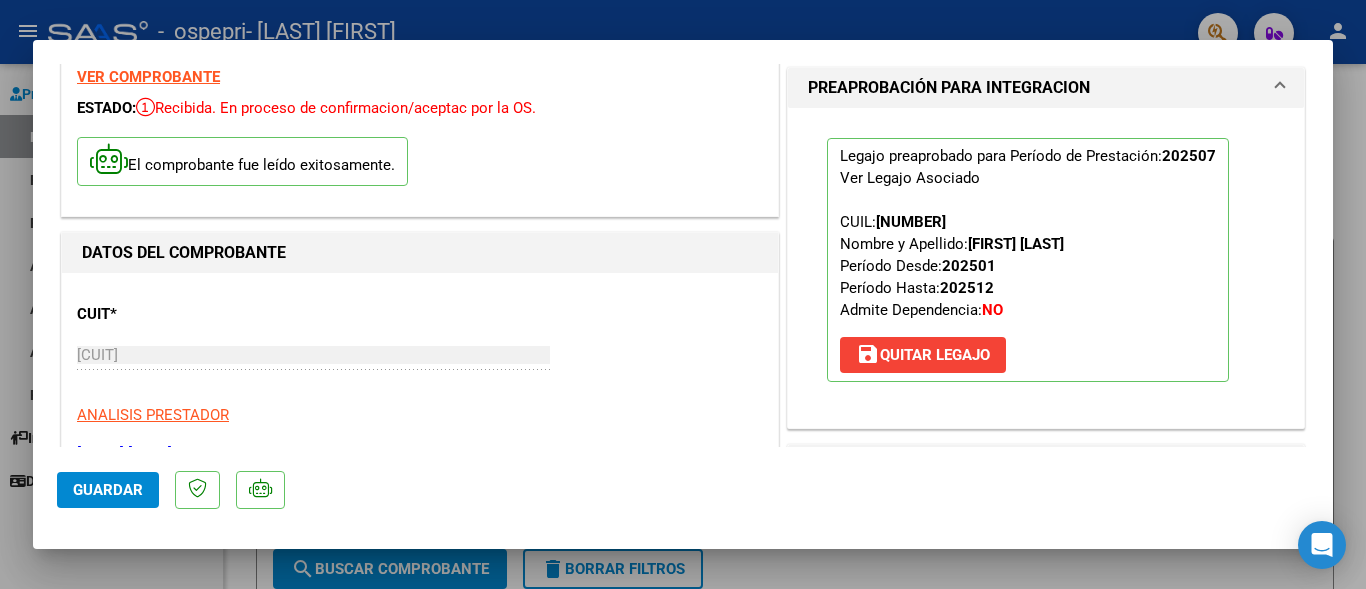 scroll, scrollTop: 40, scrollLeft: 0, axis: vertical 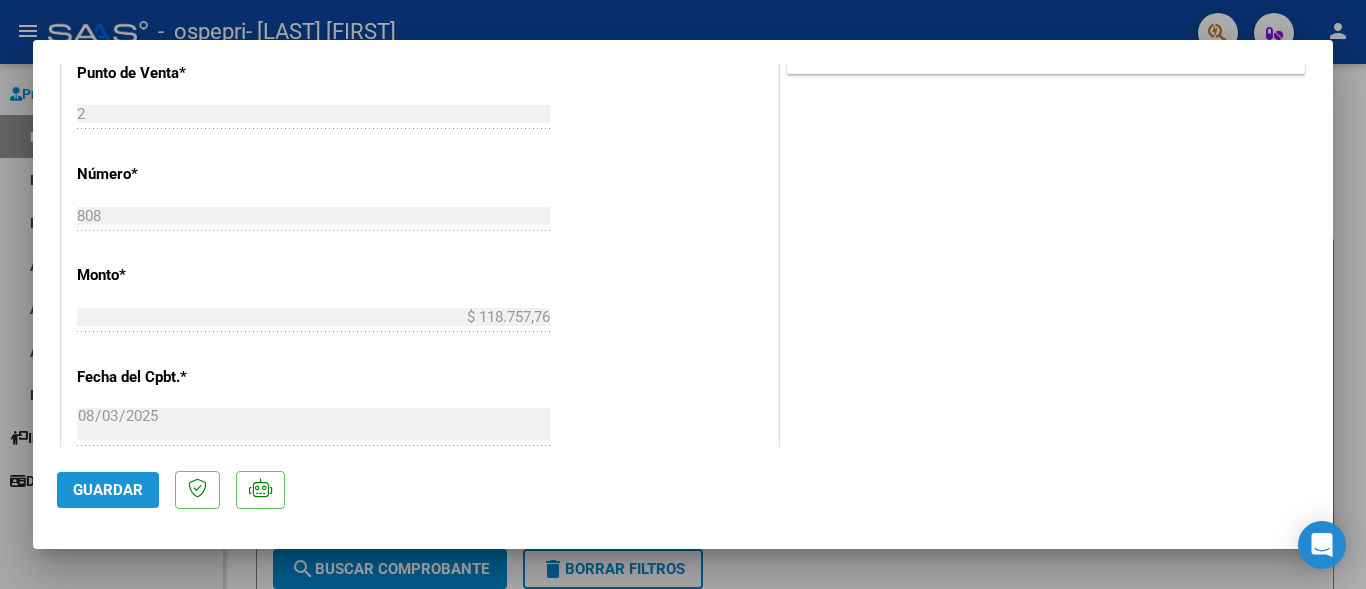 click on "Guardar" 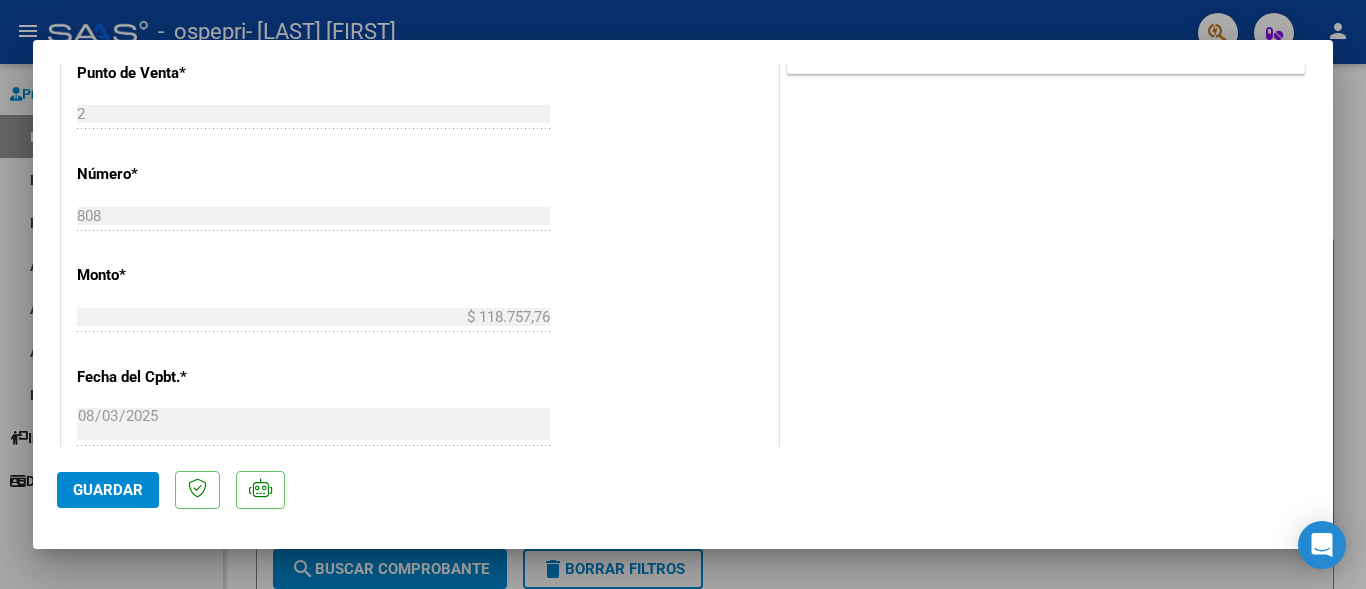 click at bounding box center (683, 294) 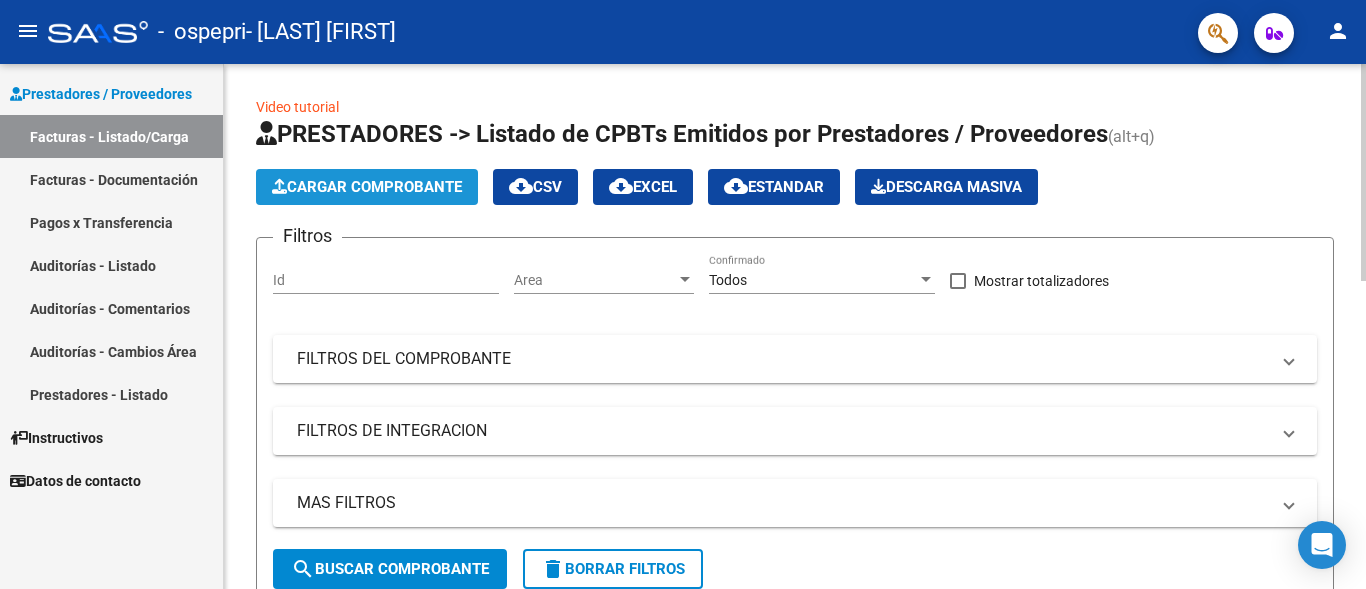 click on "Cargar Comprobante" 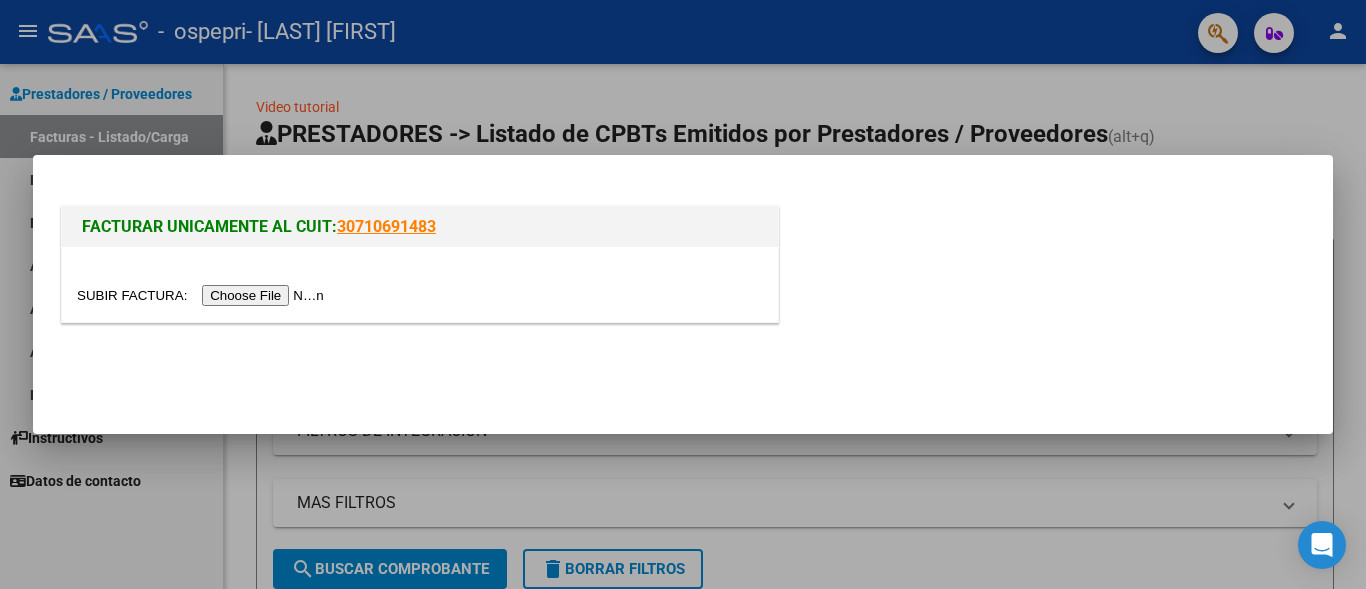 click at bounding box center (203, 295) 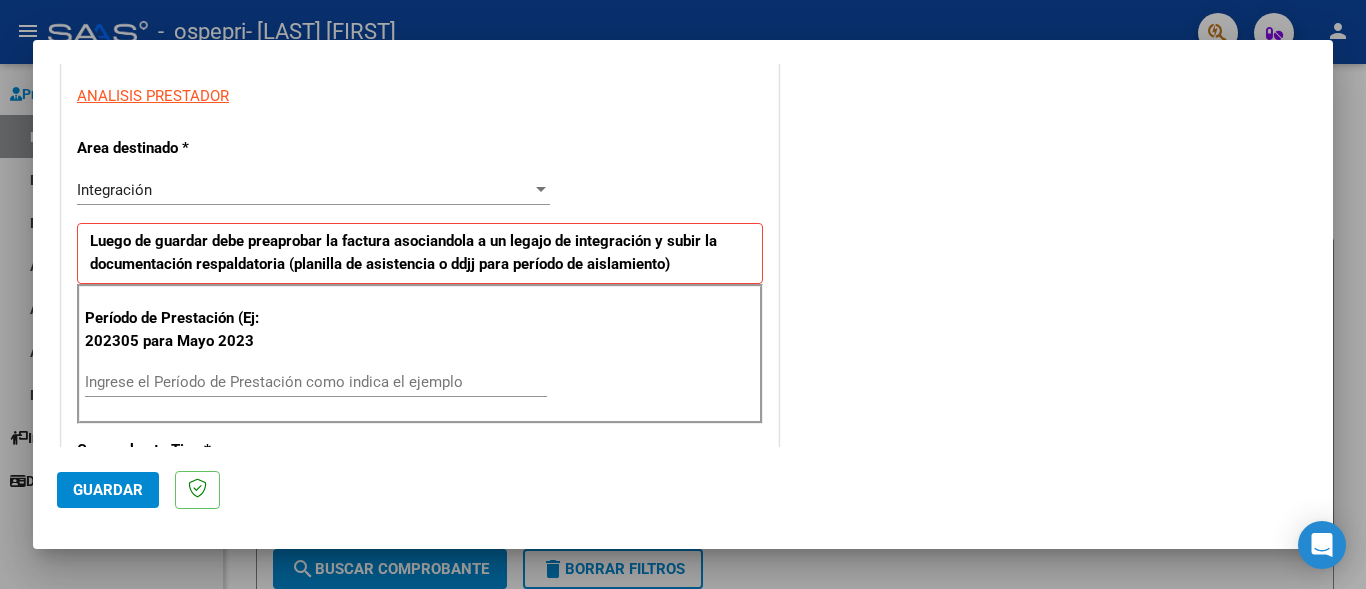 scroll, scrollTop: 400, scrollLeft: 0, axis: vertical 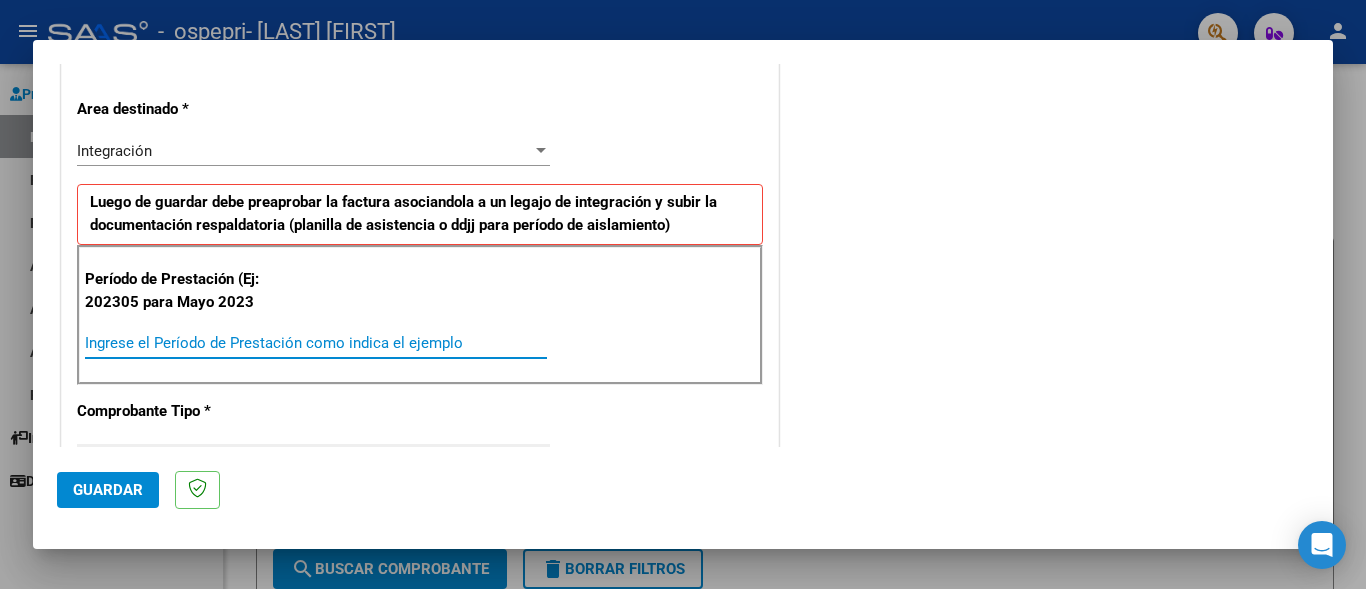click on "Ingrese el Período de Prestación como indica el ejemplo" at bounding box center (316, 343) 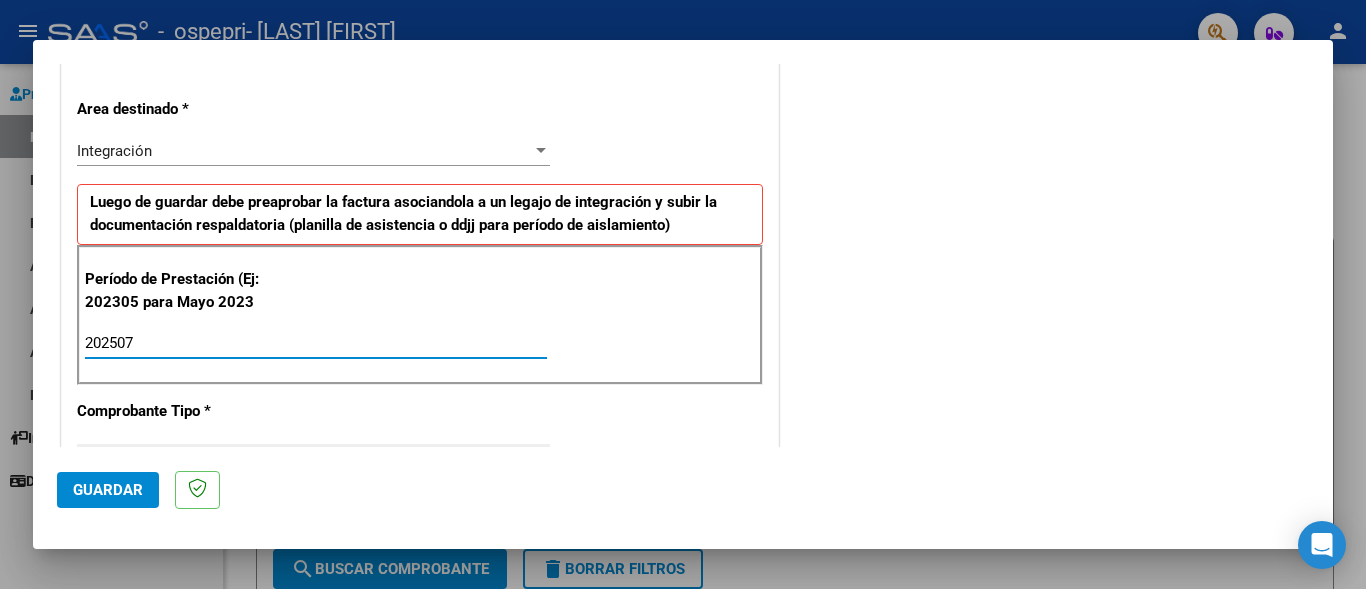 type on "202507" 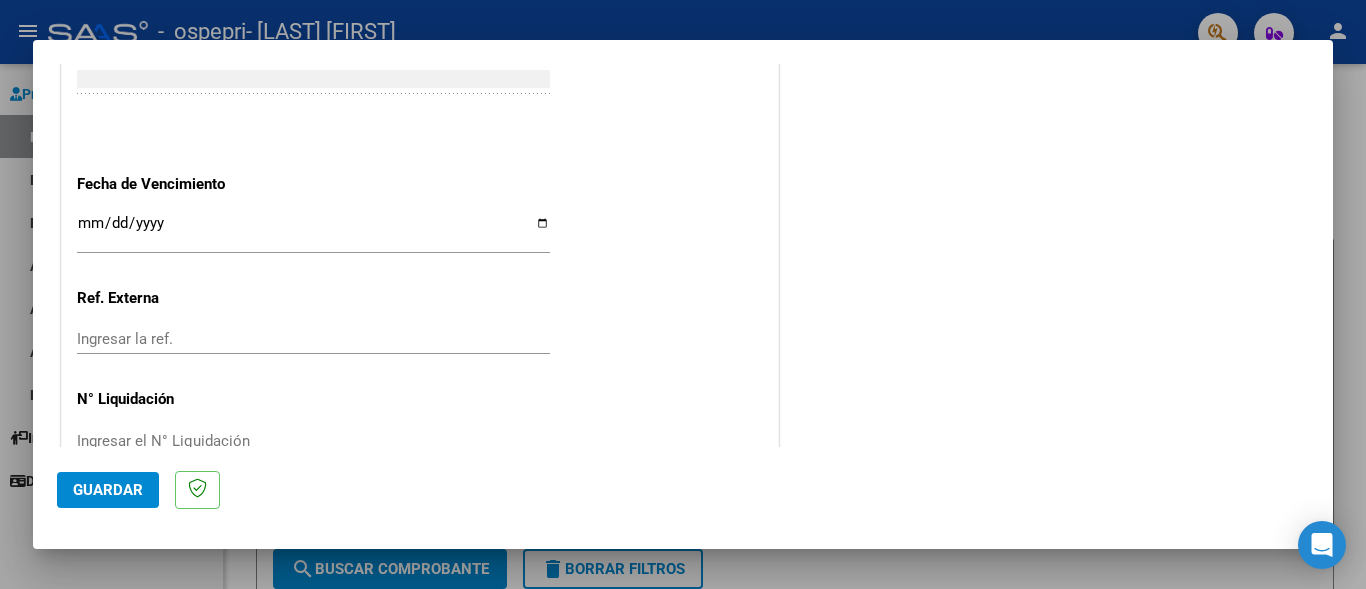 scroll, scrollTop: 1339, scrollLeft: 0, axis: vertical 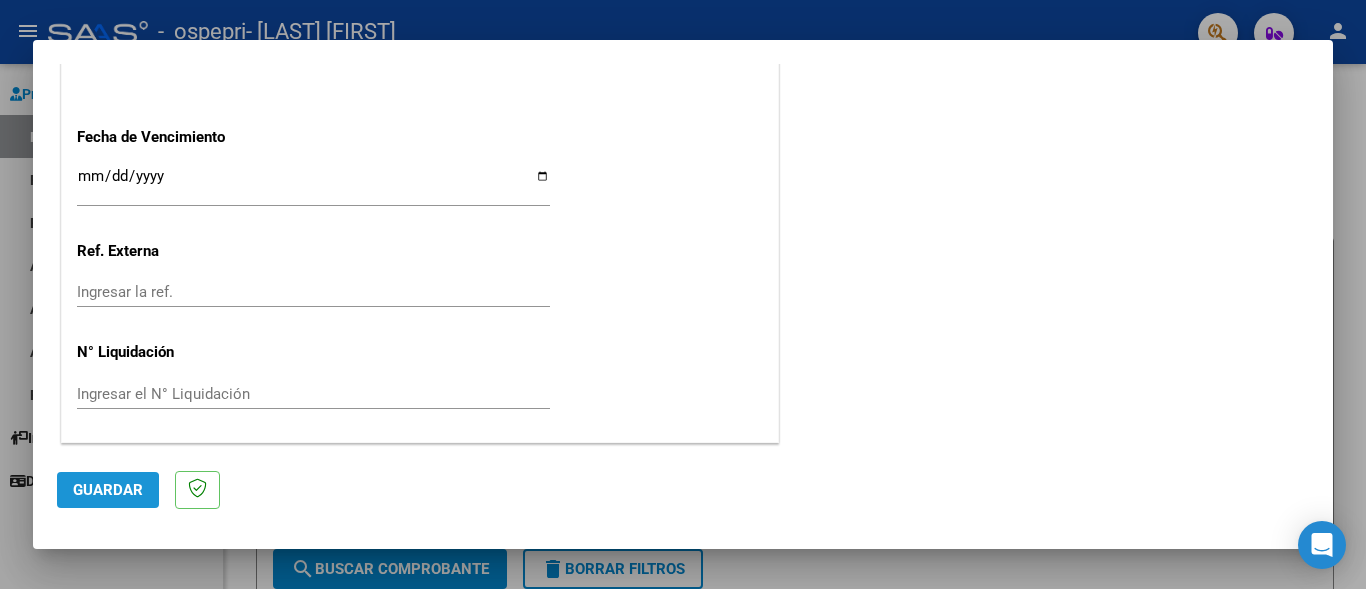 click on "Guardar" 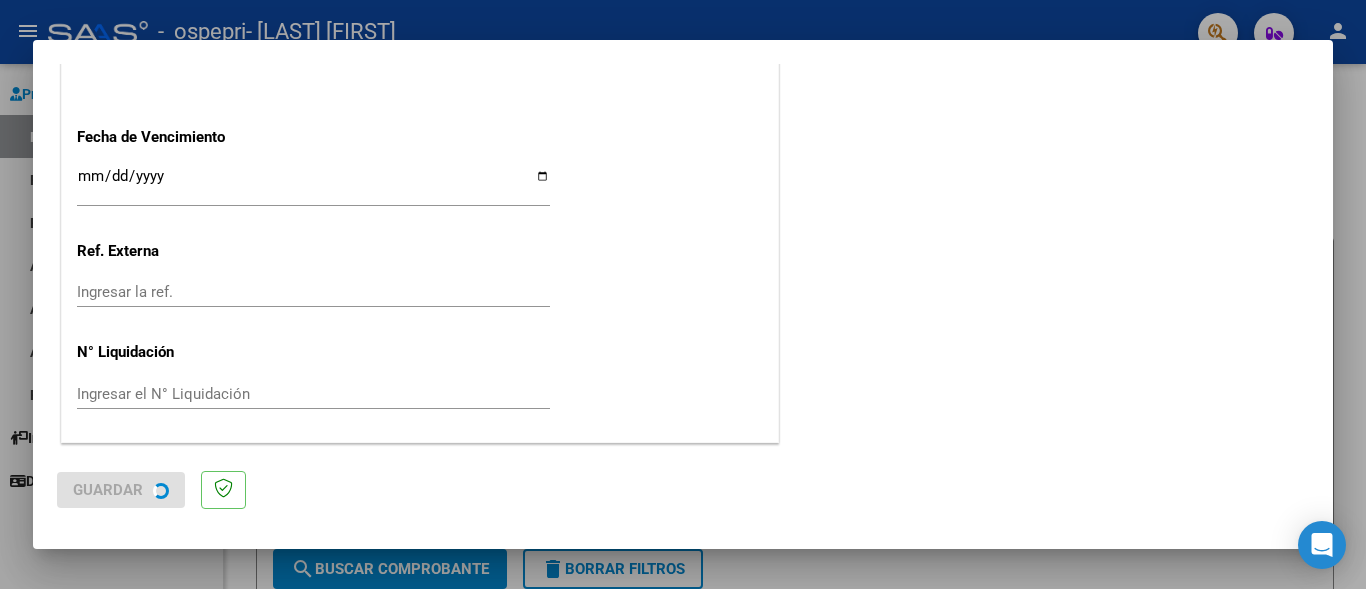 scroll, scrollTop: 0, scrollLeft: 0, axis: both 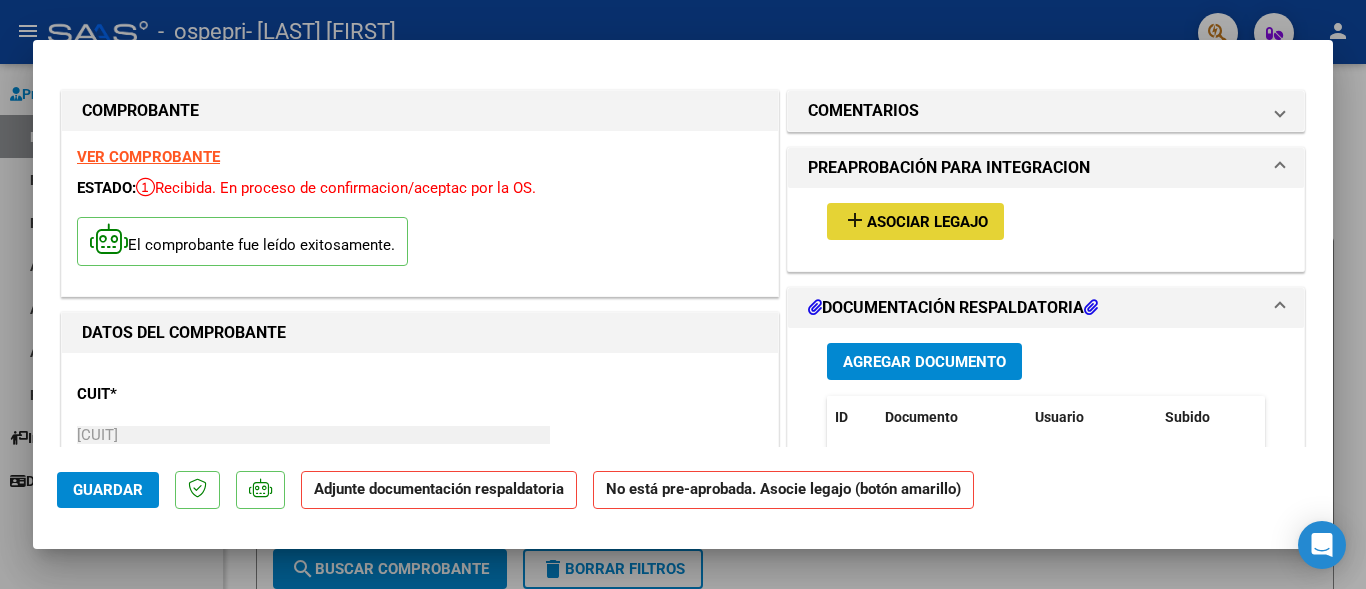click on "Asociar Legajo" at bounding box center (927, 222) 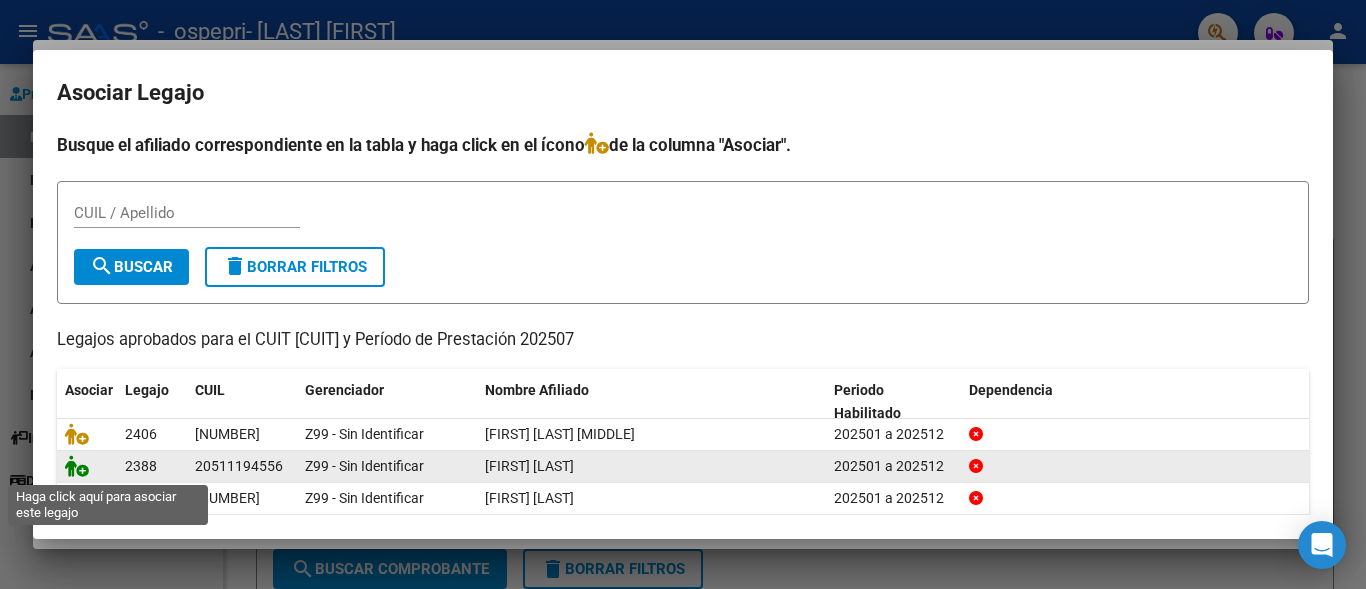 click 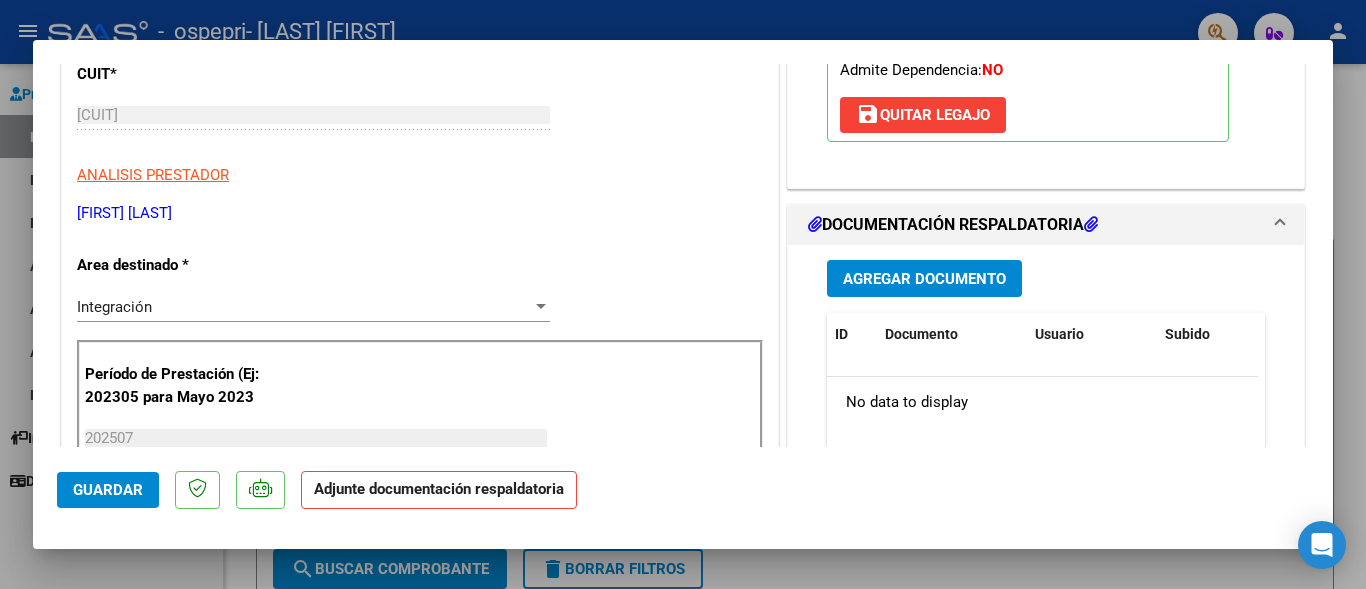 scroll, scrollTop: 360, scrollLeft: 0, axis: vertical 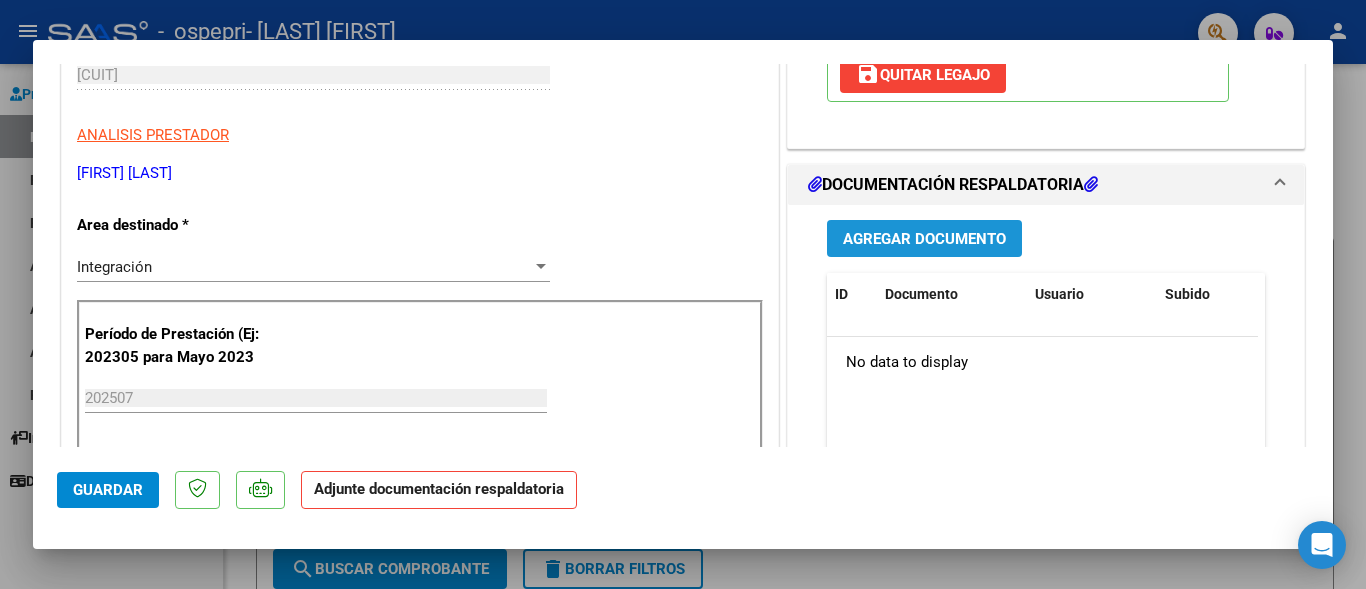 click on "Agregar Documento" at bounding box center [924, 239] 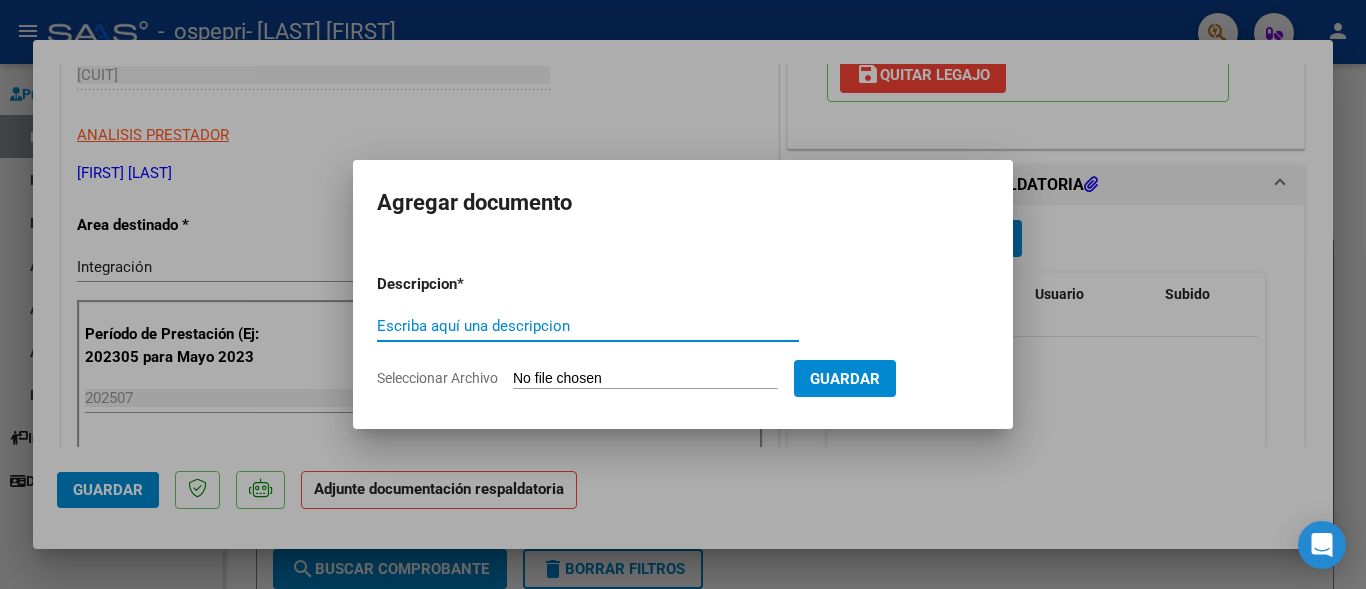 click on "Escriba aquí una descripcion" at bounding box center (588, 326) 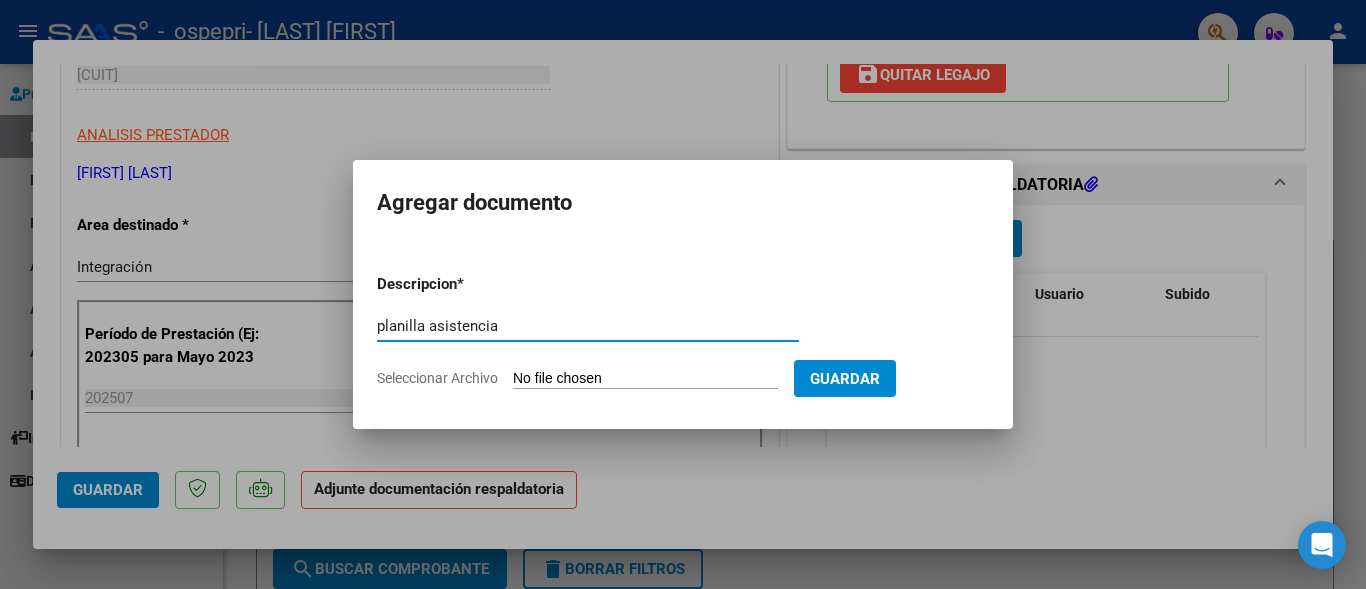 type on "planilla asistencia" 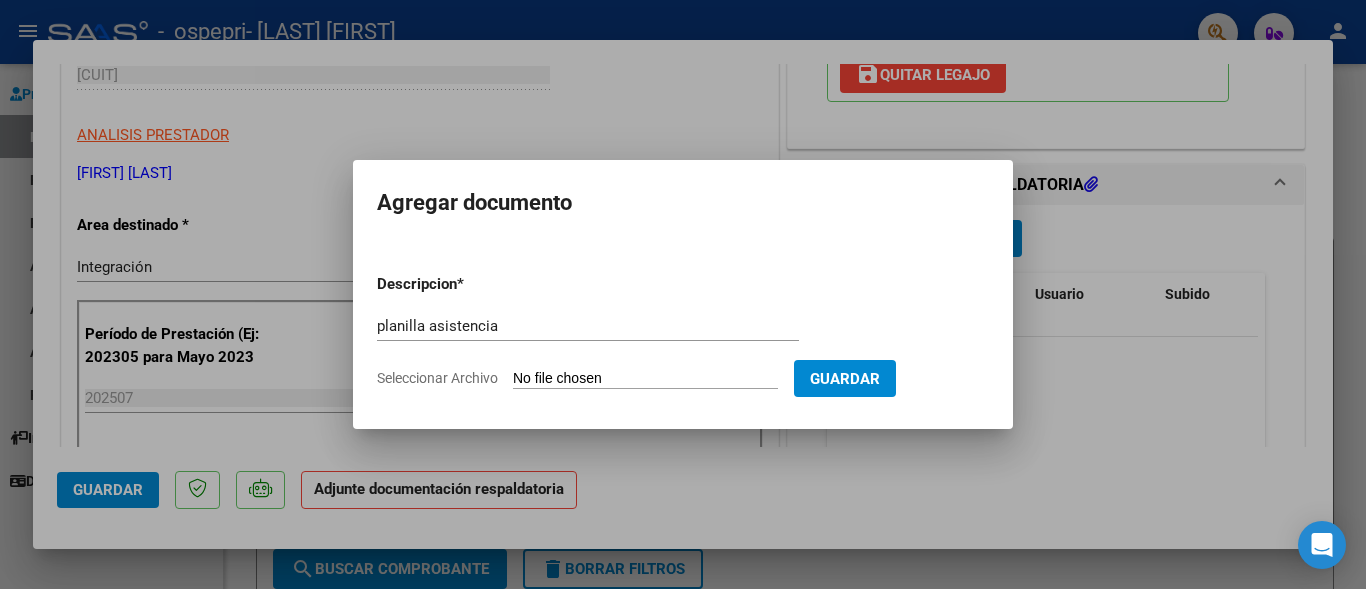 click on "Seleccionar Archivo" 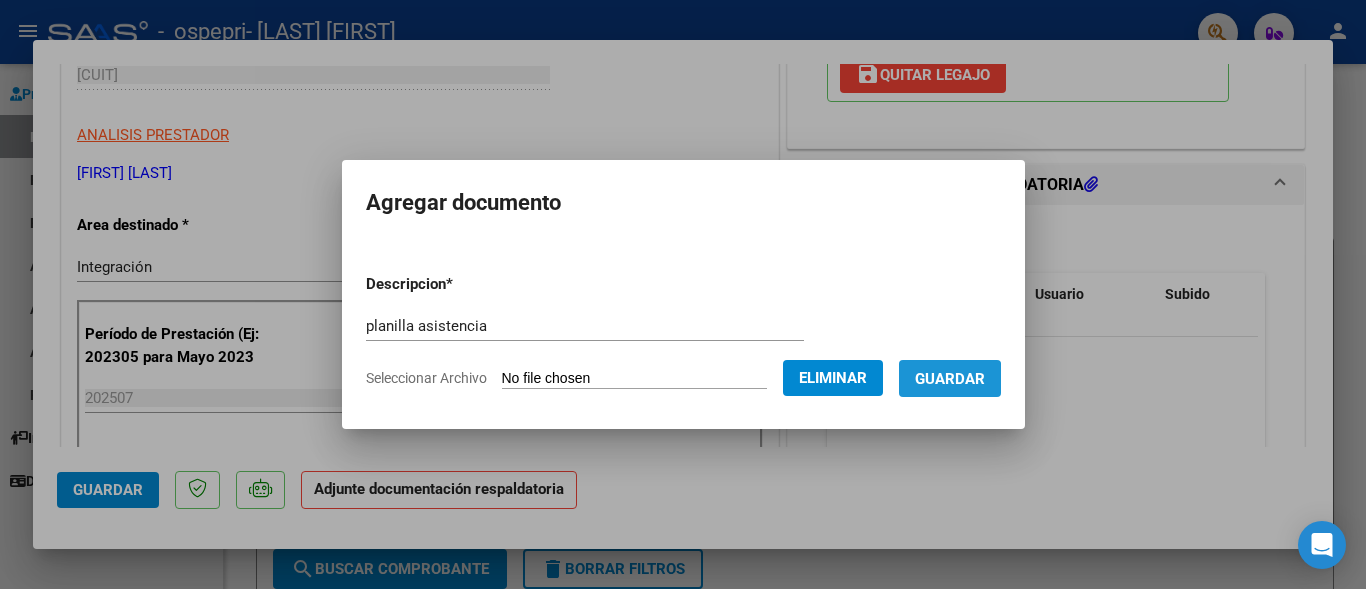 click on "Guardar" at bounding box center (950, 379) 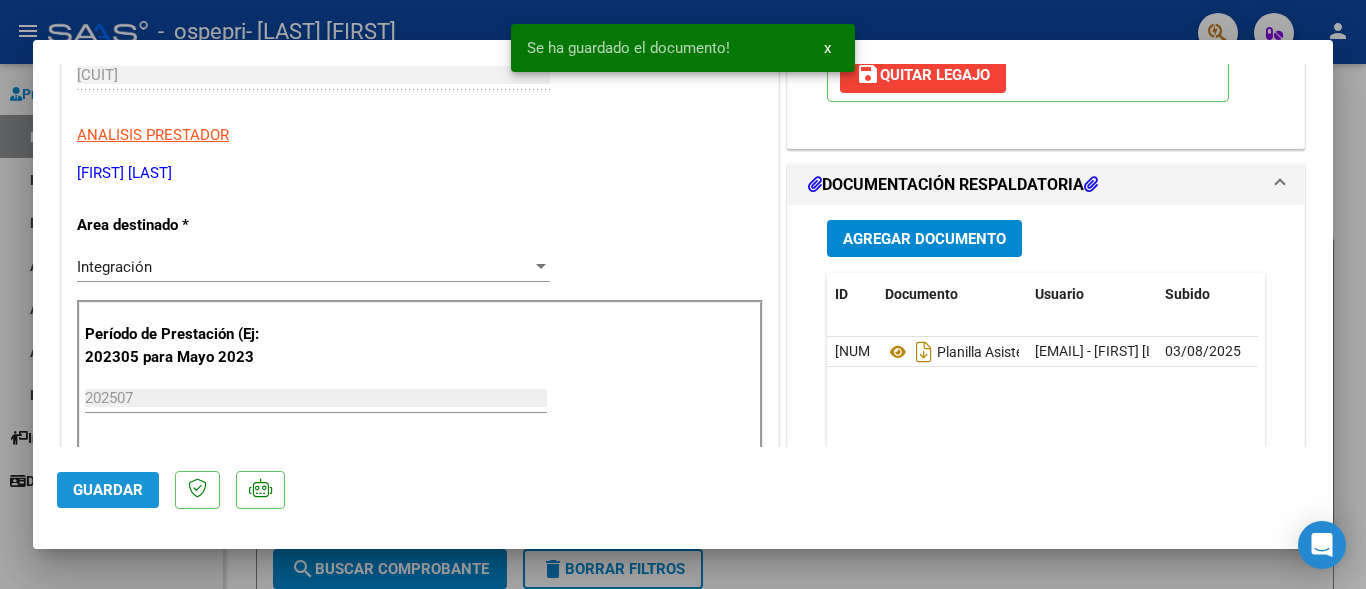 click on "Guardar" 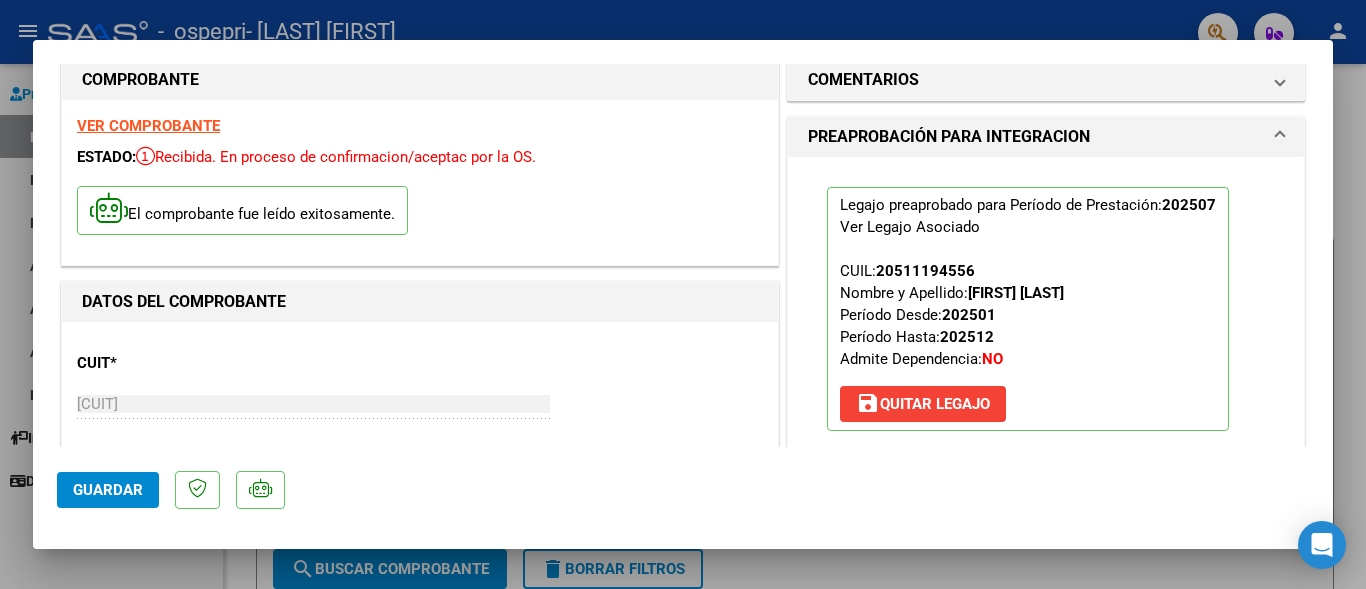 scroll, scrollTop: 0, scrollLeft: 0, axis: both 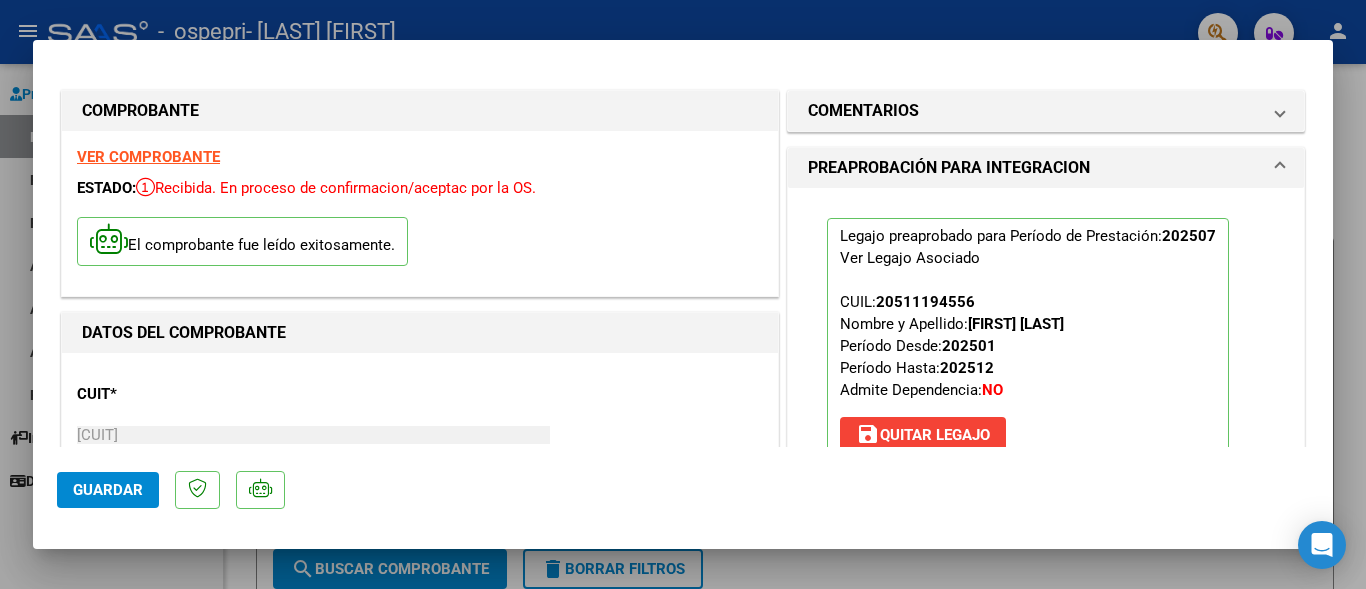 click at bounding box center (683, 294) 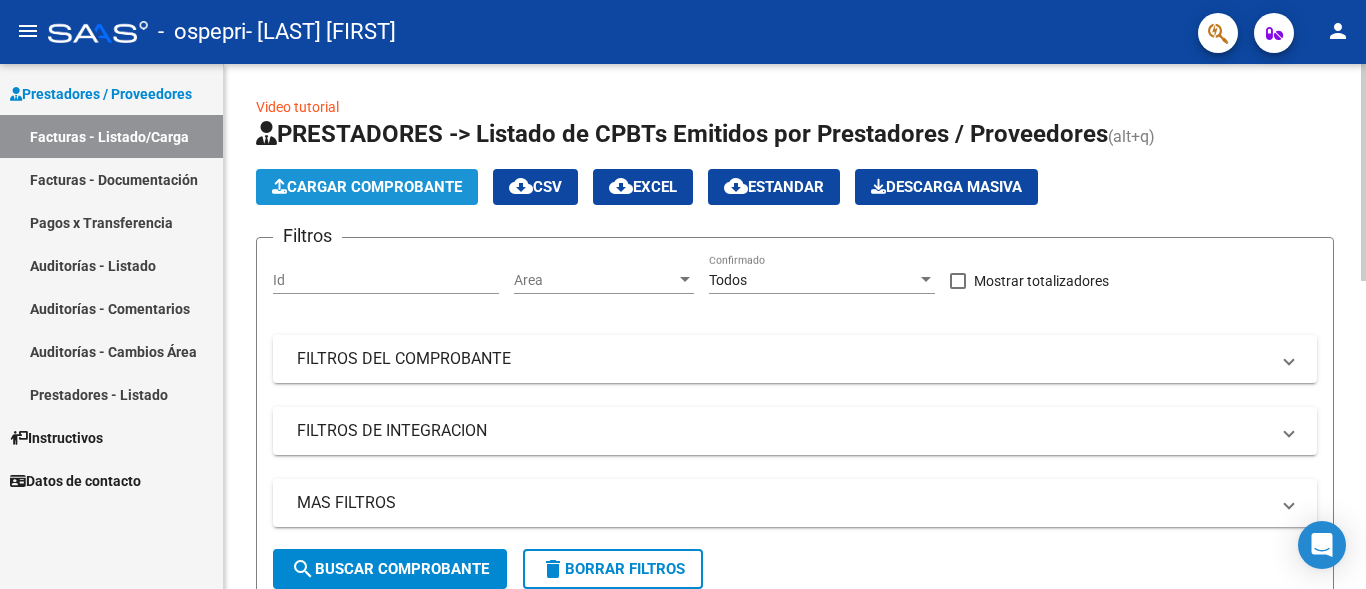 click on "Cargar Comprobante" 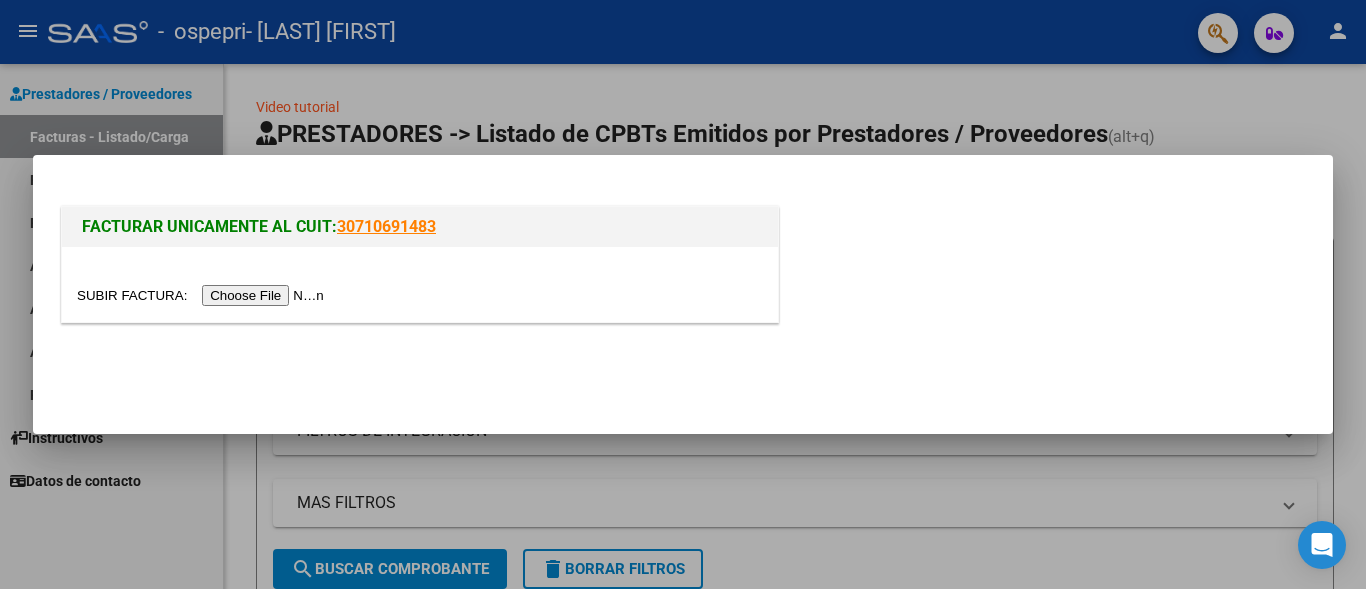 click at bounding box center [203, 295] 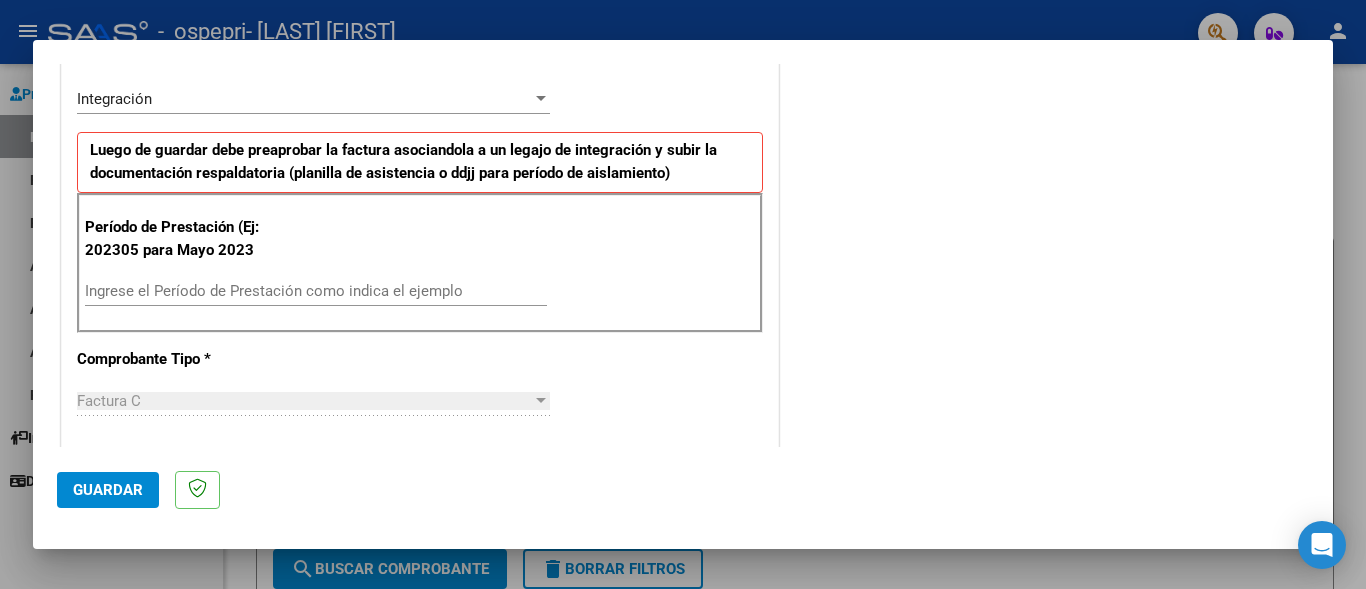 scroll, scrollTop: 453, scrollLeft: 0, axis: vertical 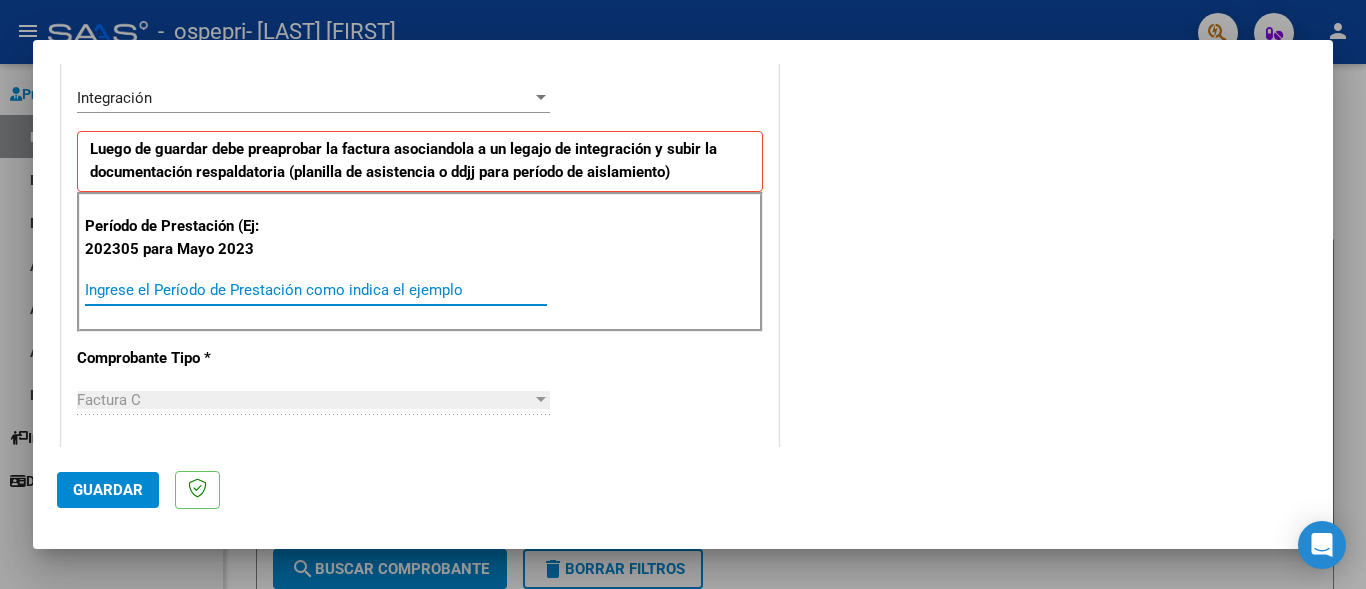 click on "Ingrese el Período de Prestación como indica el ejemplo" at bounding box center [316, 290] 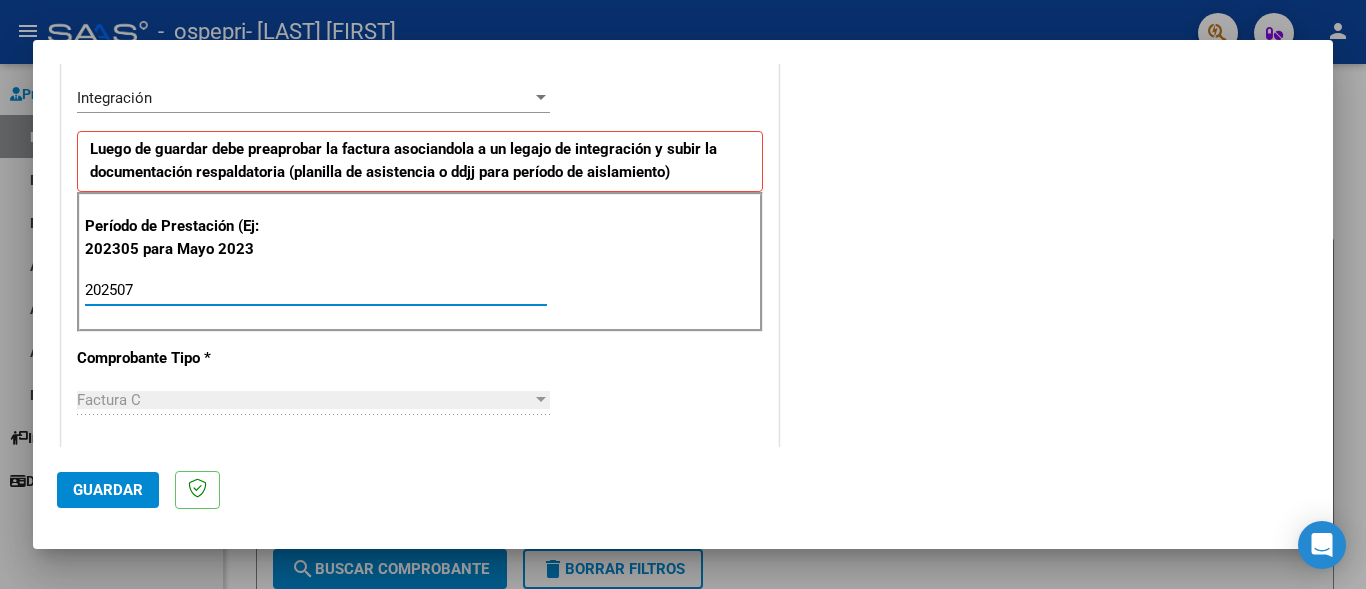 type on "202507" 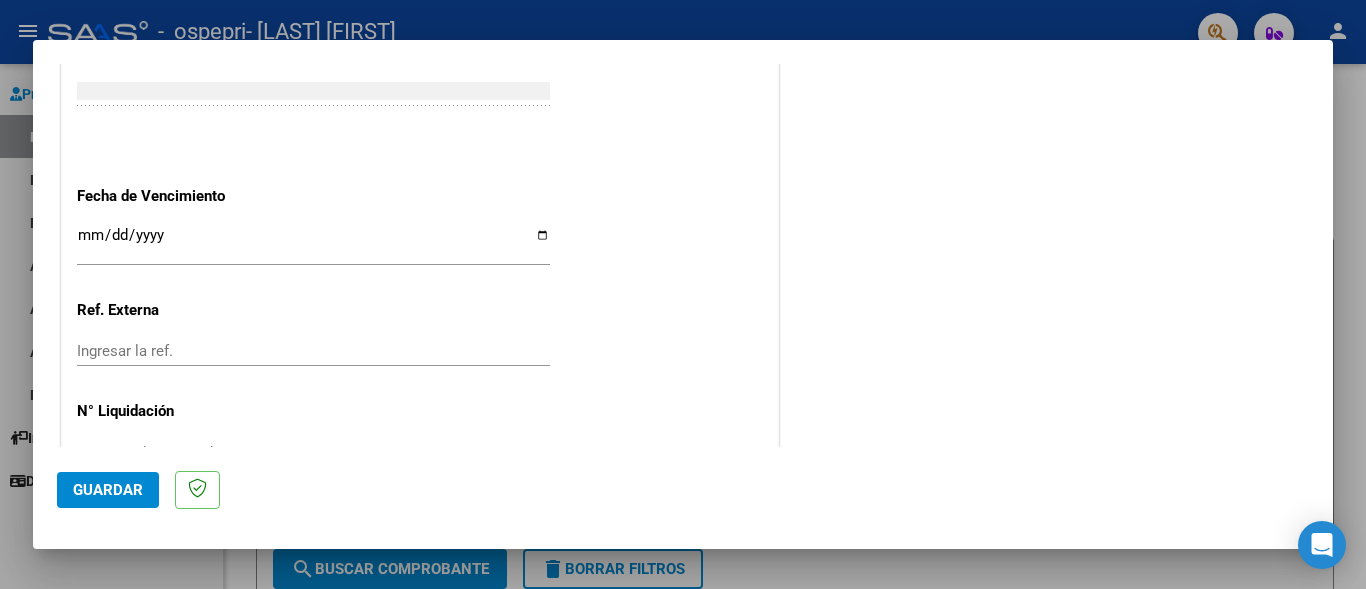 scroll, scrollTop: 1339, scrollLeft: 0, axis: vertical 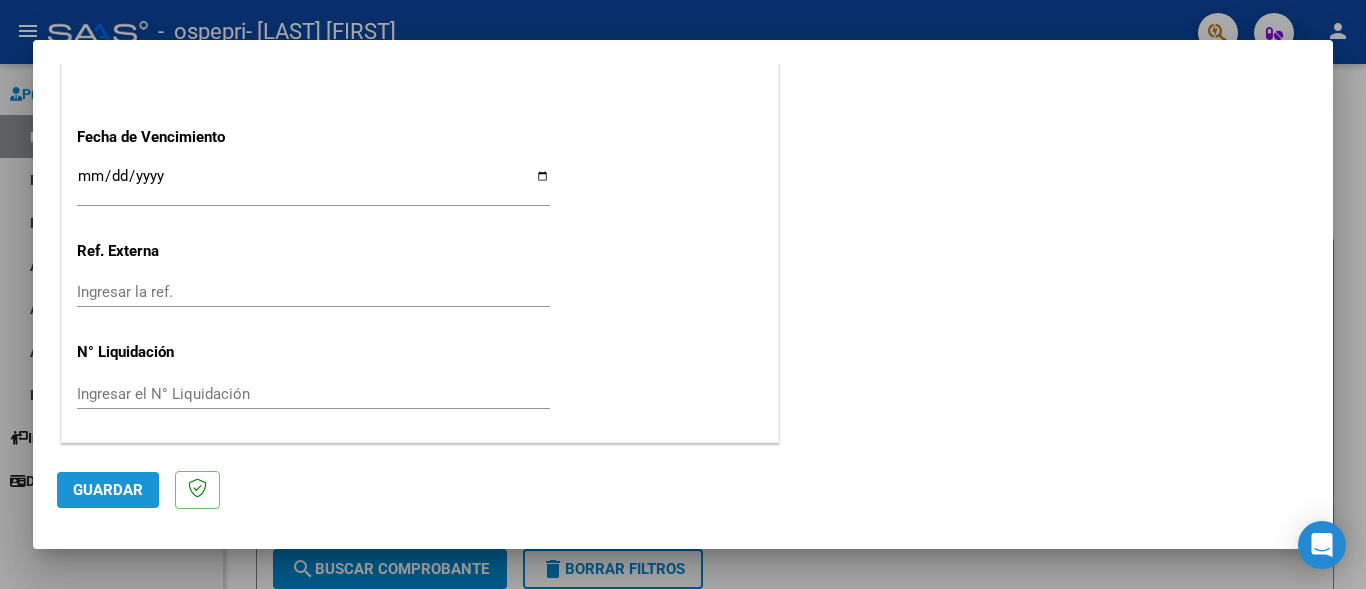 click on "Guardar" 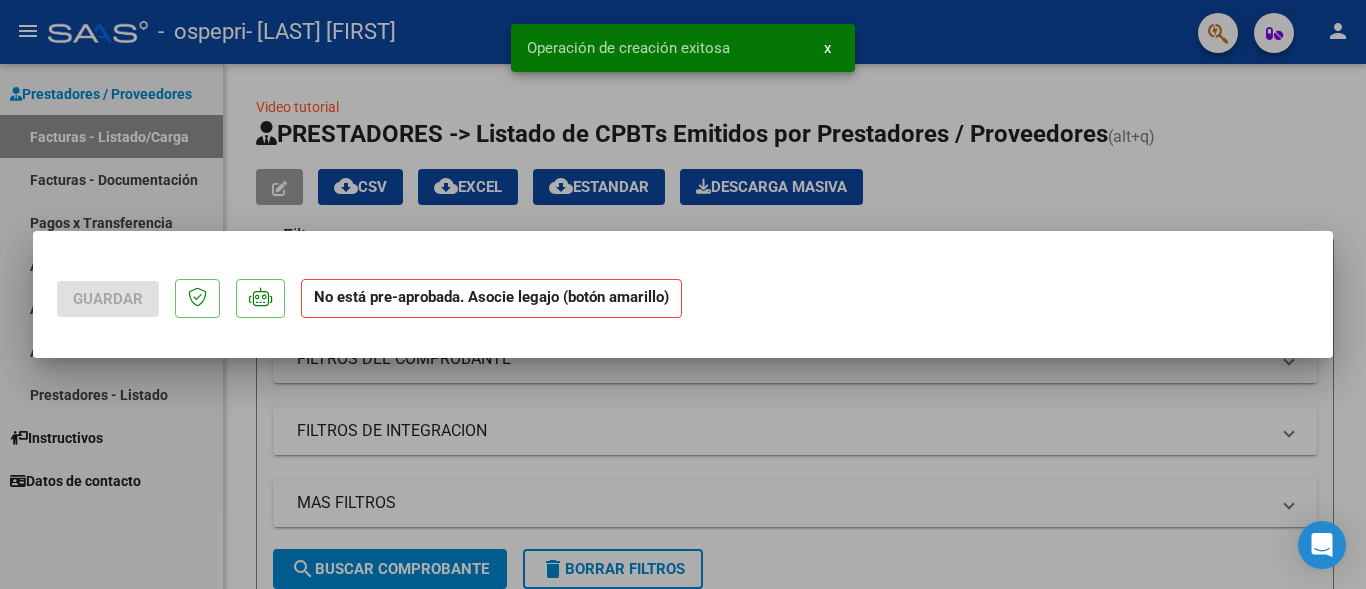scroll, scrollTop: 0, scrollLeft: 0, axis: both 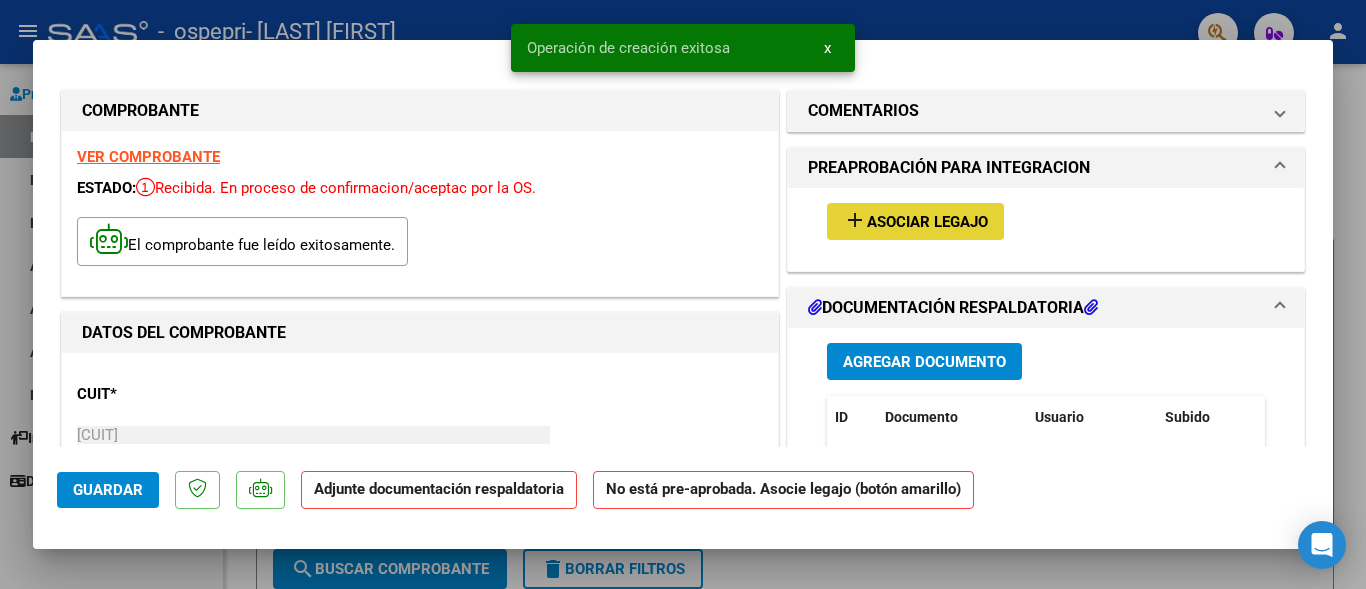 click on "Asociar Legajo" at bounding box center (927, 222) 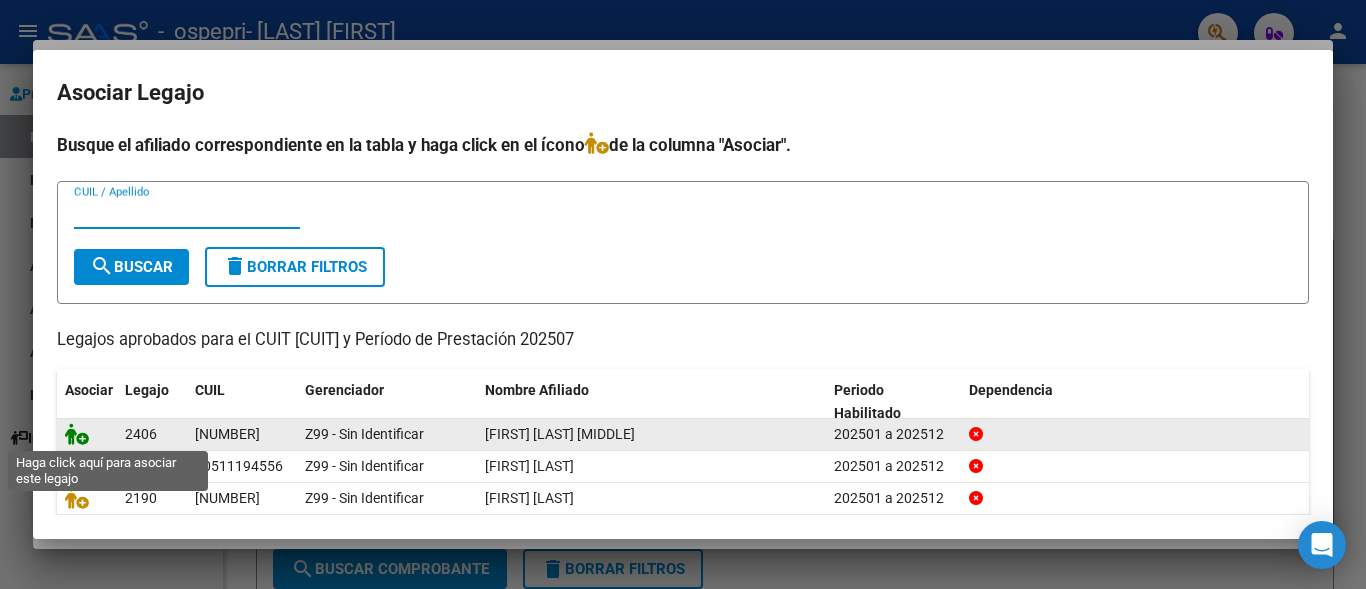 click 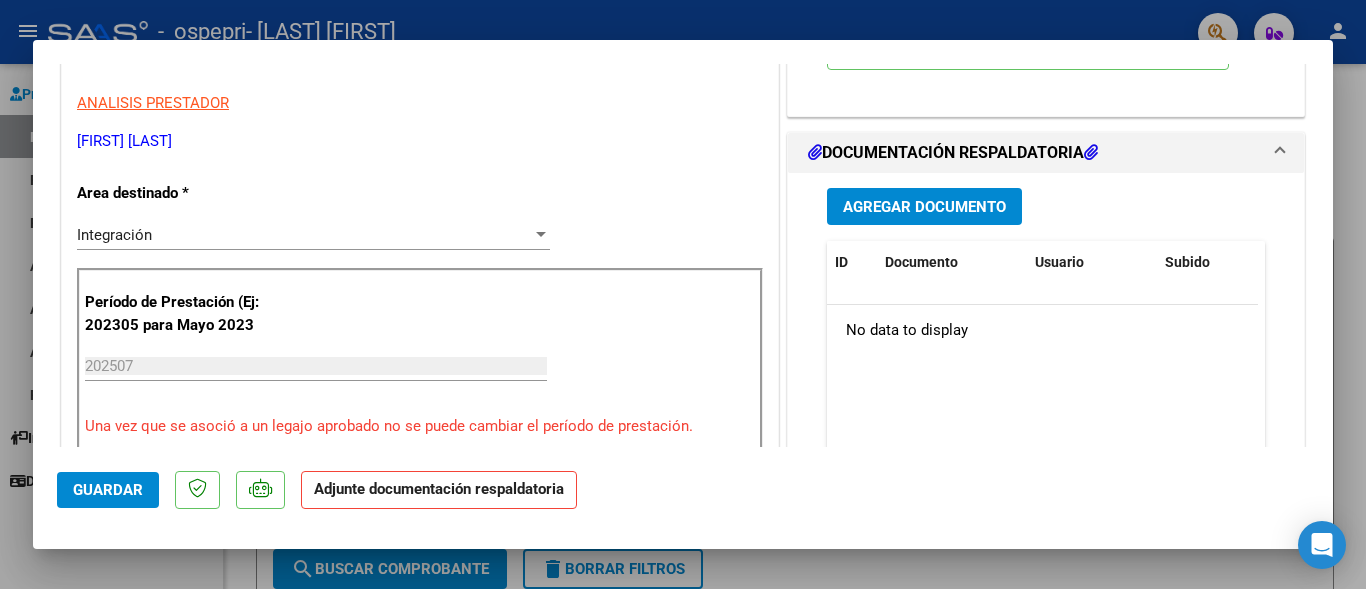 scroll, scrollTop: 400, scrollLeft: 0, axis: vertical 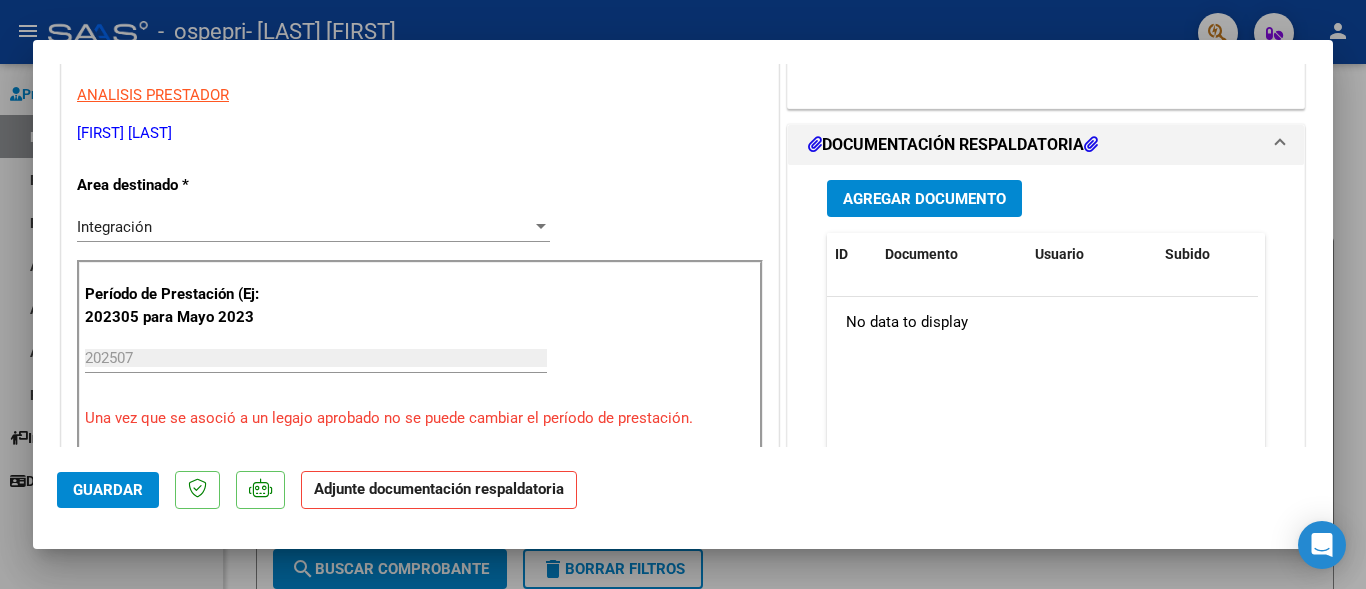 click on "Agregar Documento" at bounding box center (924, 199) 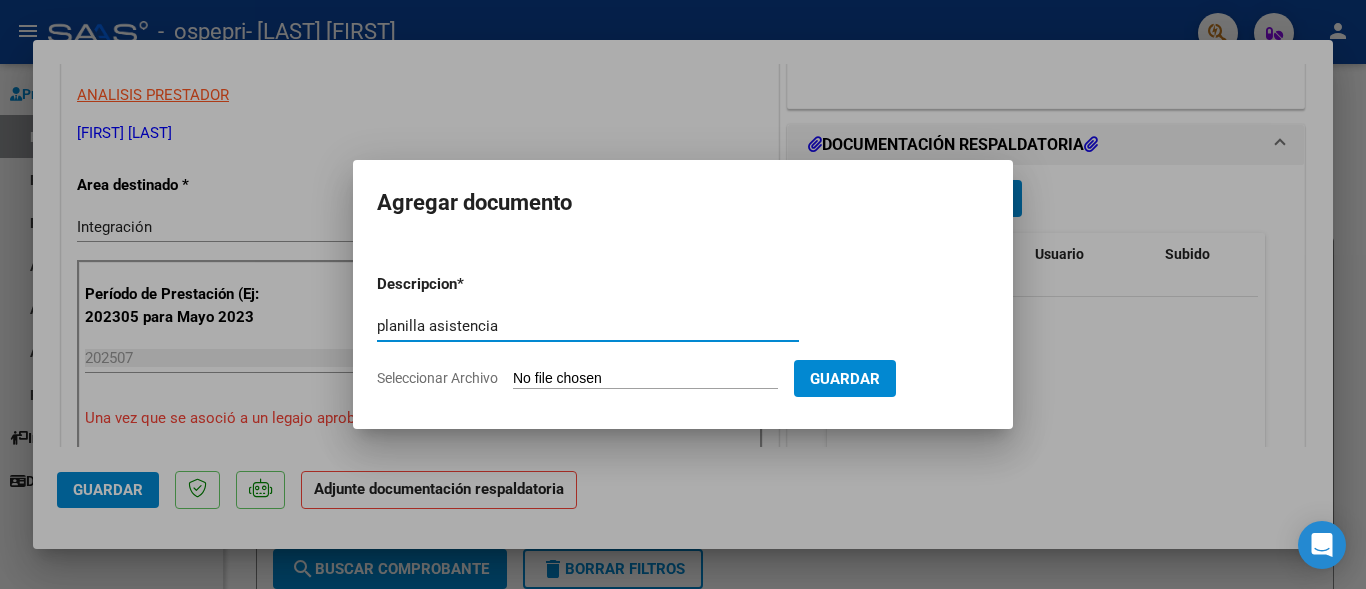 type on "planilla asistencia" 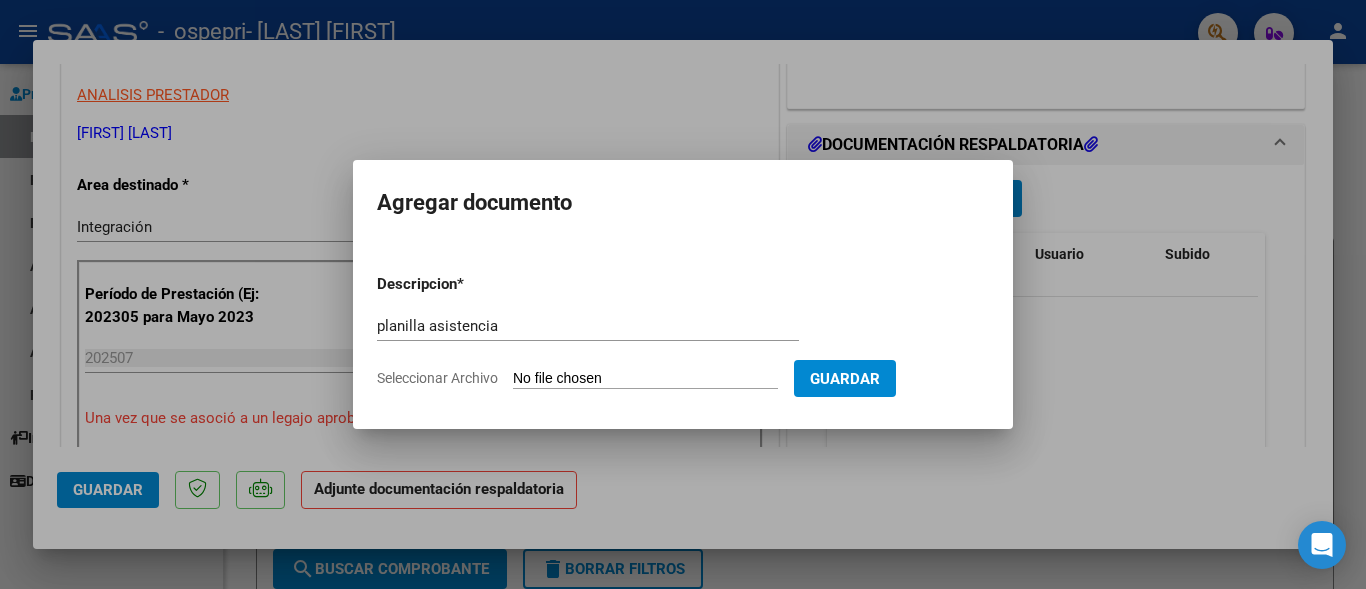 click on "Seleccionar Archivo" 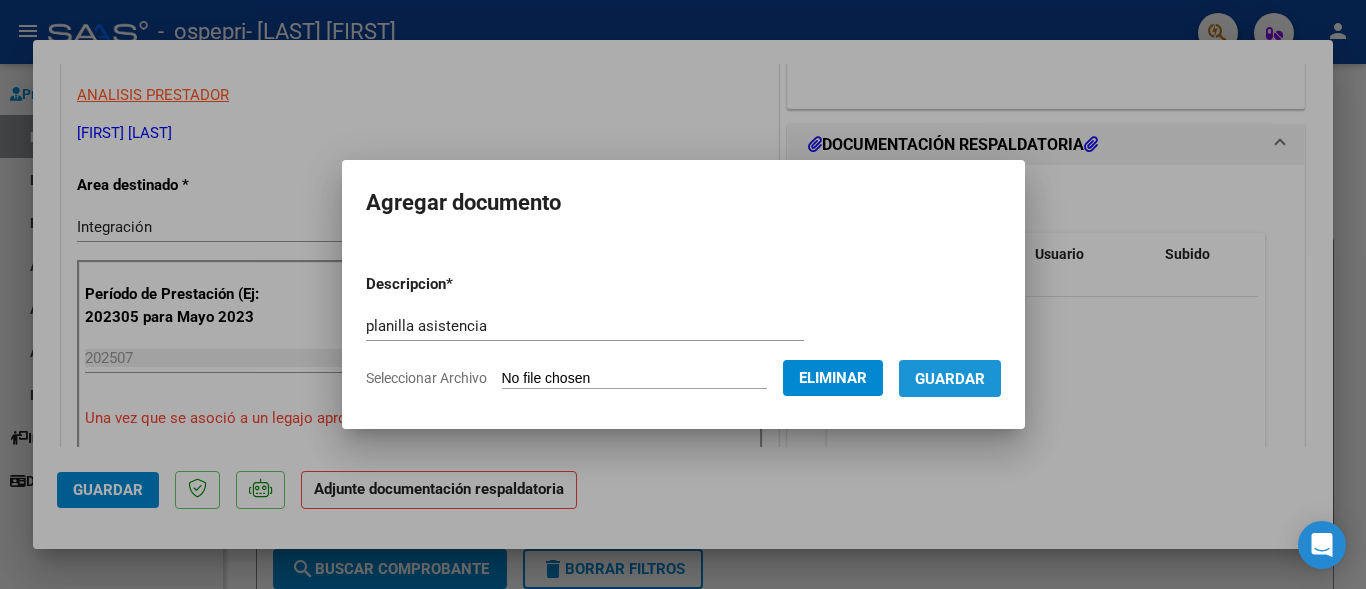 click on "Guardar" at bounding box center (950, 379) 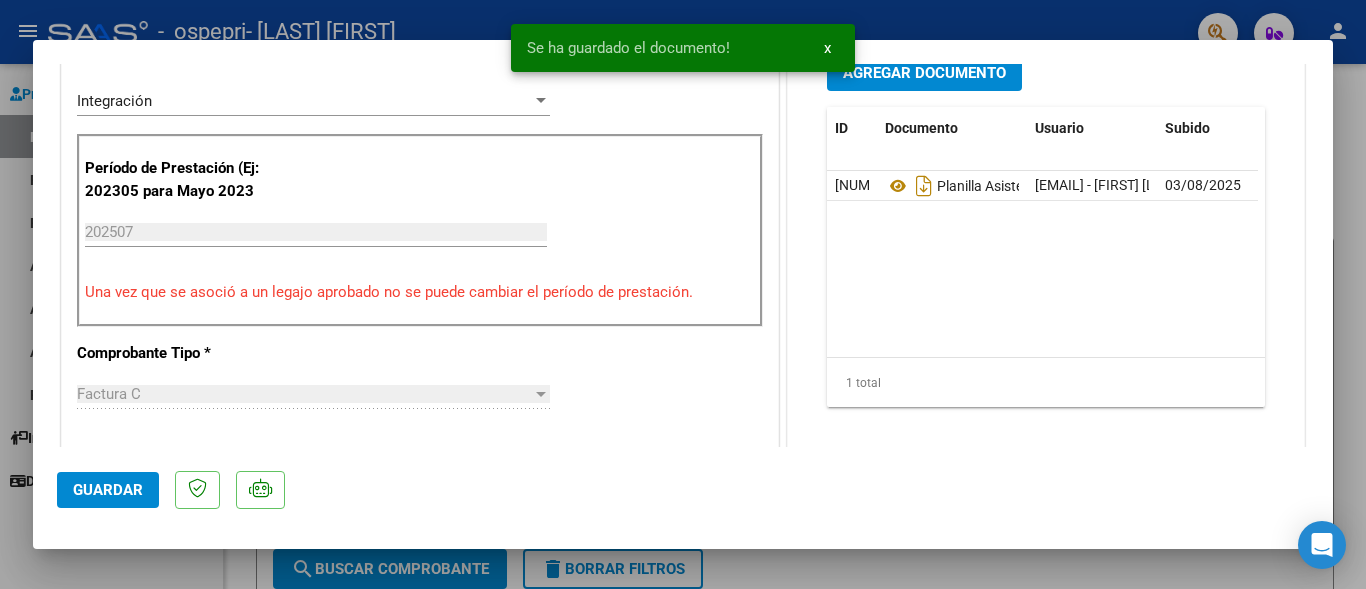 scroll, scrollTop: 640, scrollLeft: 0, axis: vertical 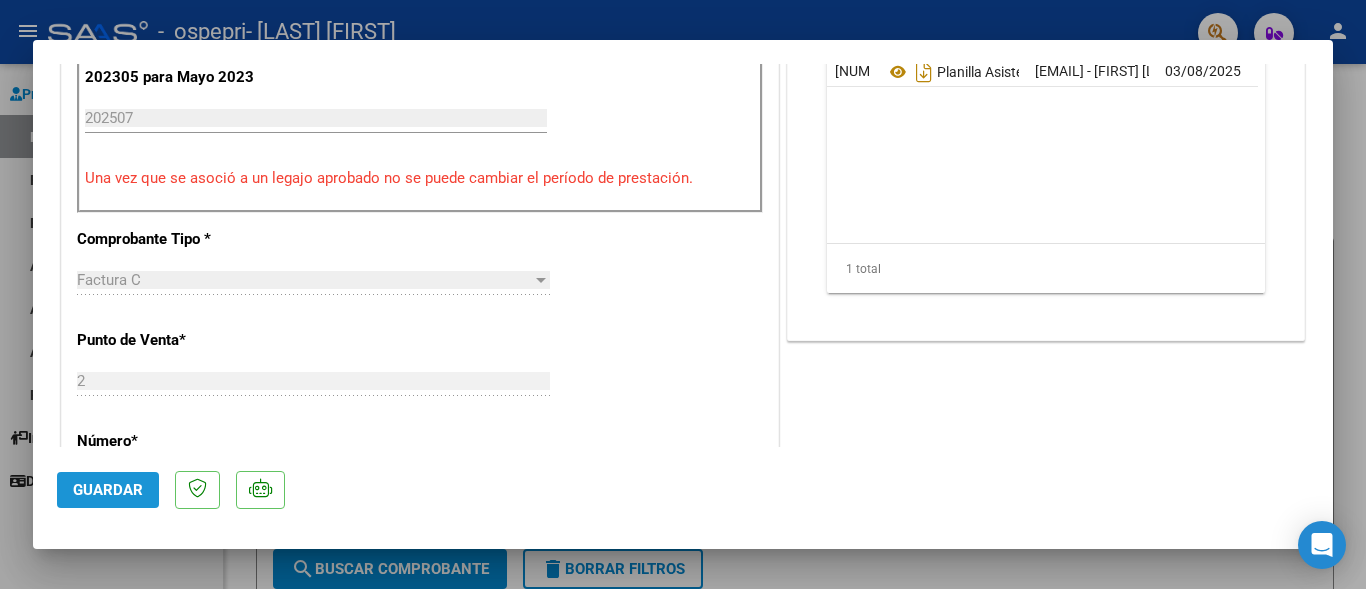 click on "Guardar" 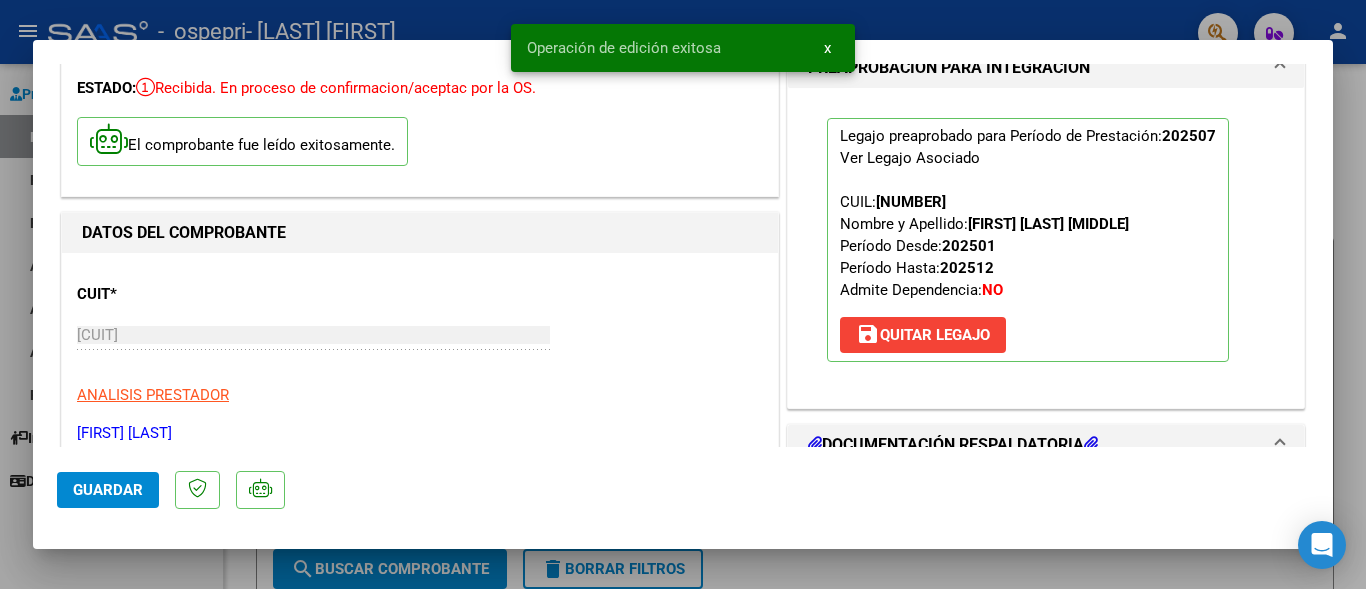 scroll, scrollTop: 0, scrollLeft: 0, axis: both 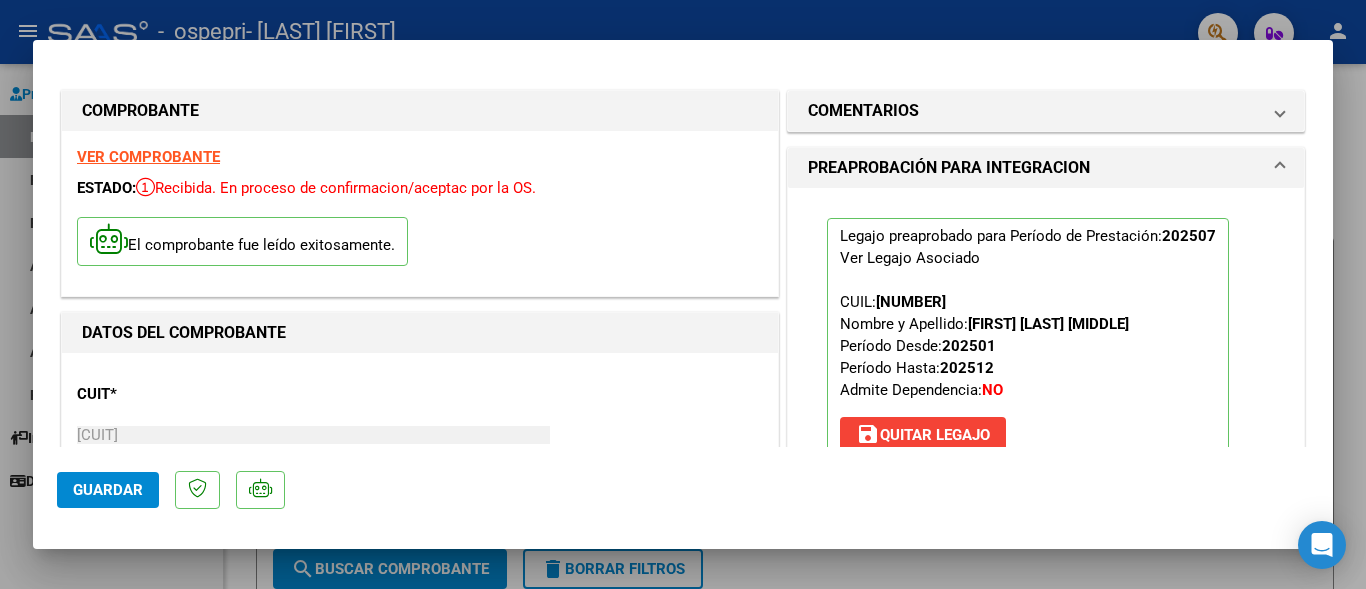 click at bounding box center [683, 294] 